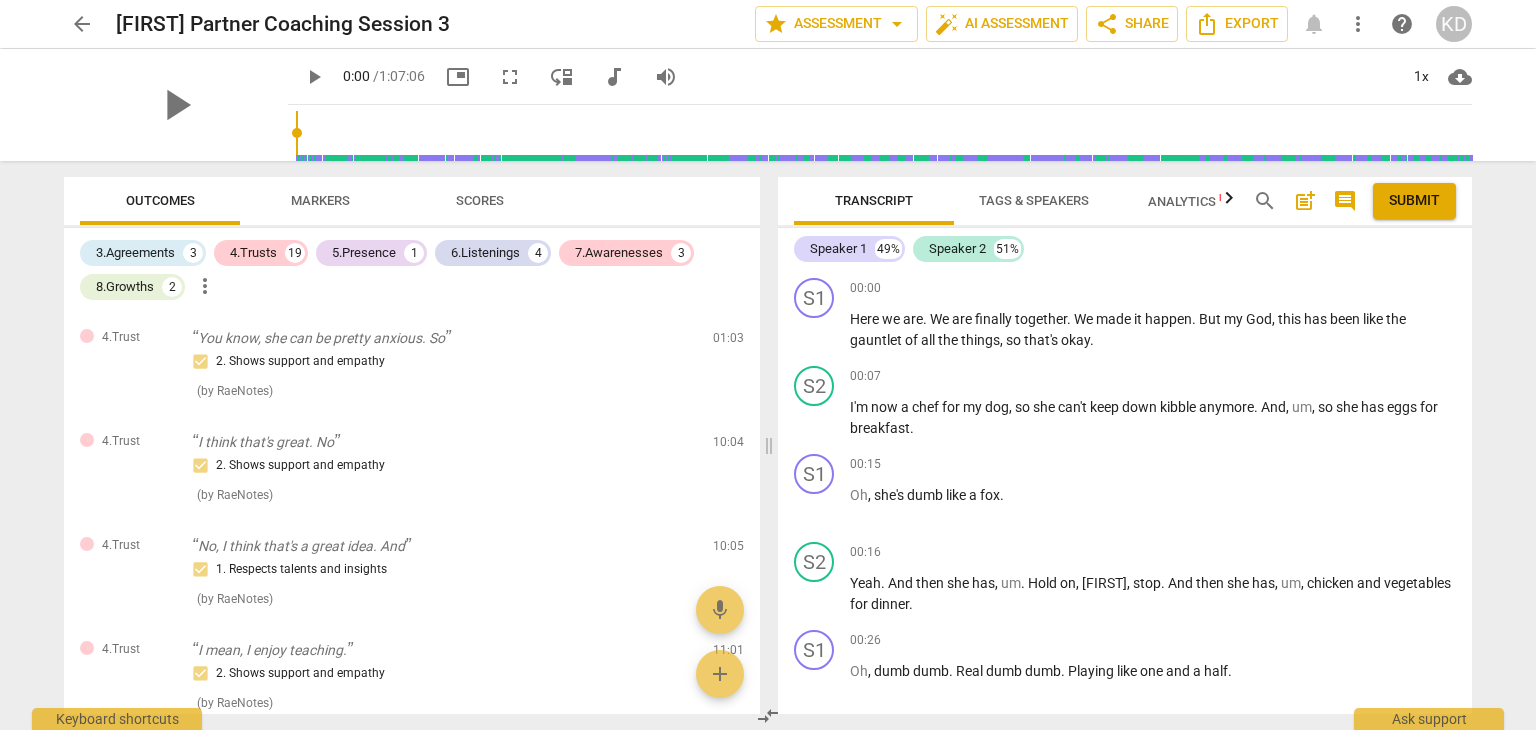 scroll, scrollTop: 0, scrollLeft: 0, axis: both 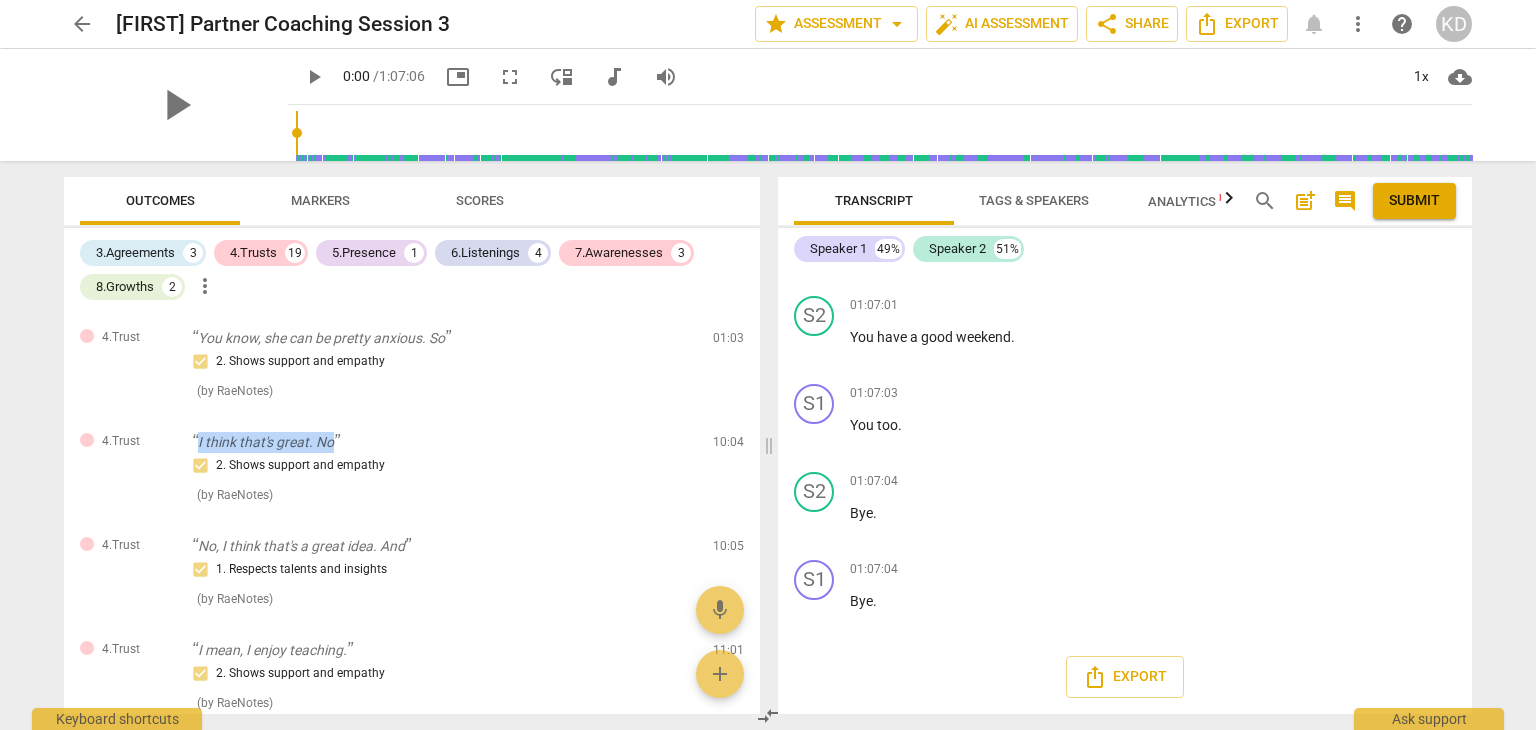 drag, startPoint x: 376, startPoint y: 441, endPoint x: 185, endPoint y: 435, distance: 191.09422 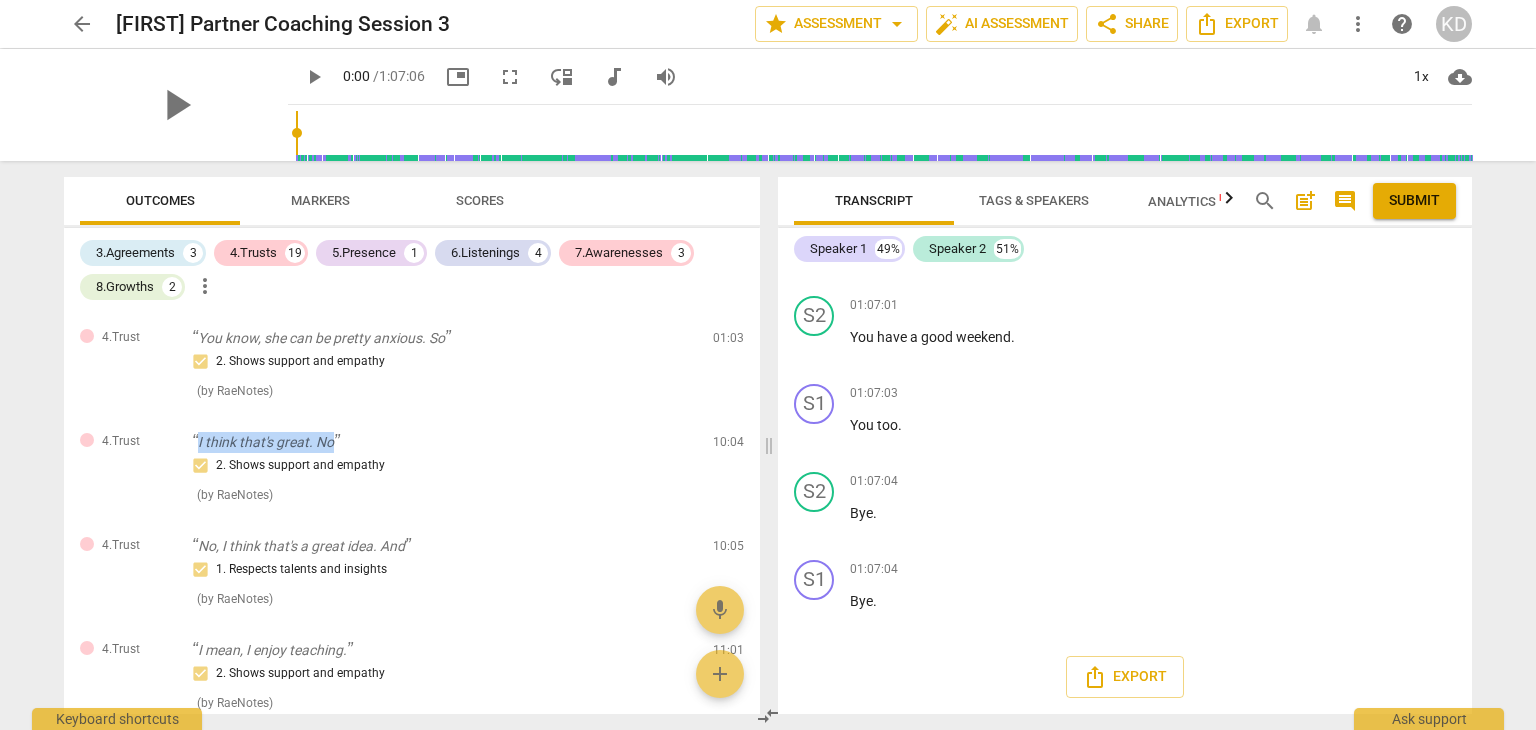 click on "4.Trust I think that's great. No 2. Shows support and empathy ( by [FIRST]Notes ) 10:04 edit delete" at bounding box center (412, 468) 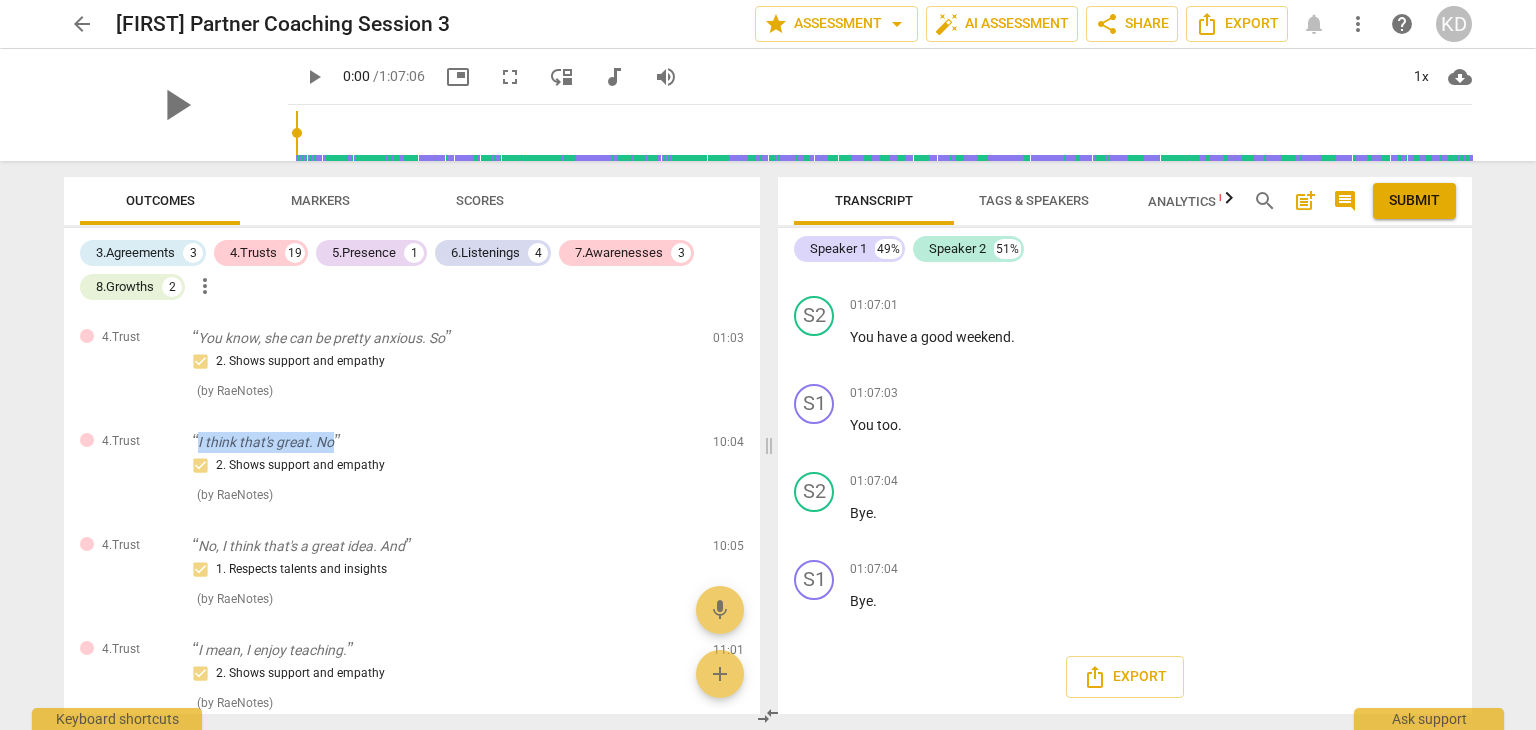 copy on "I think that's great. No" 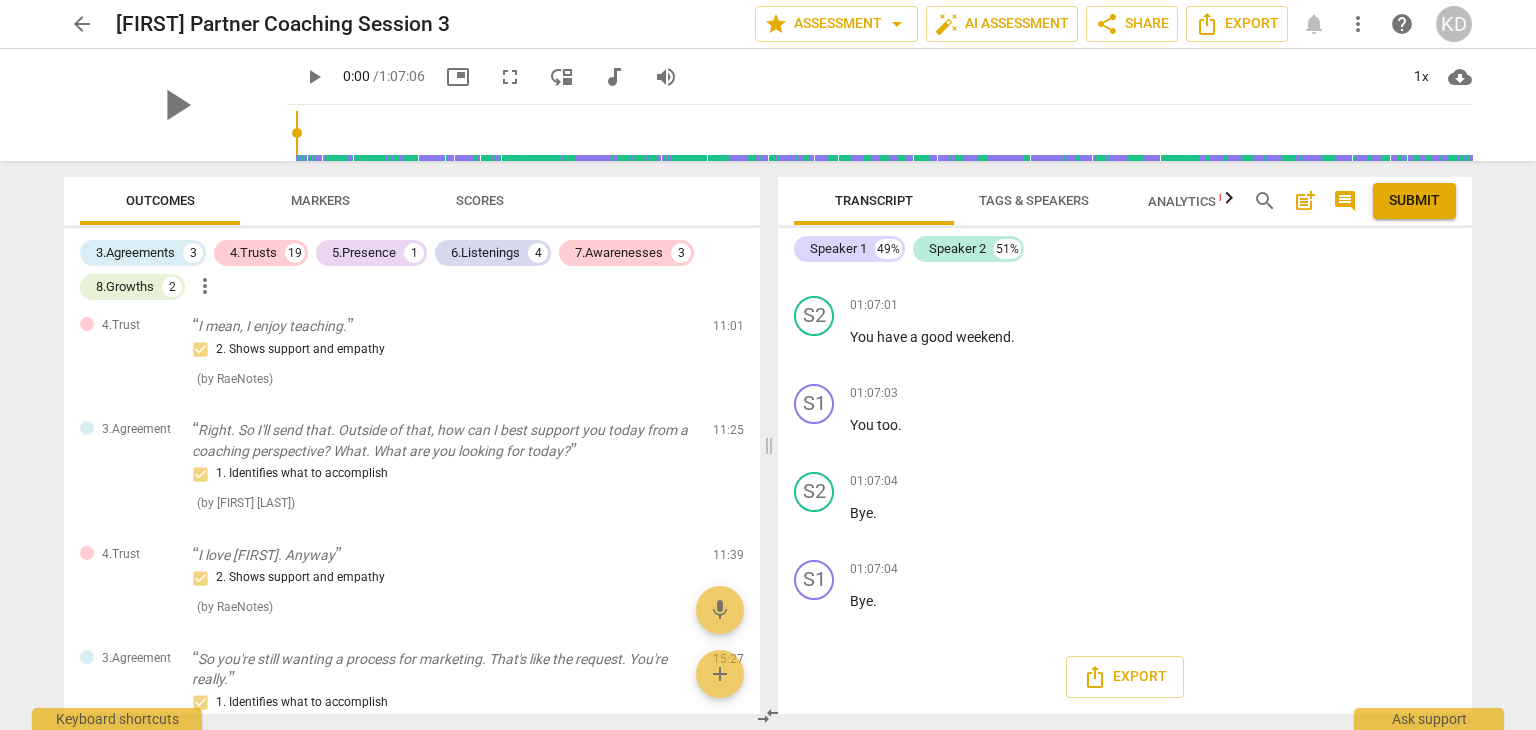 scroll, scrollTop: 325, scrollLeft: 0, axis: vertical 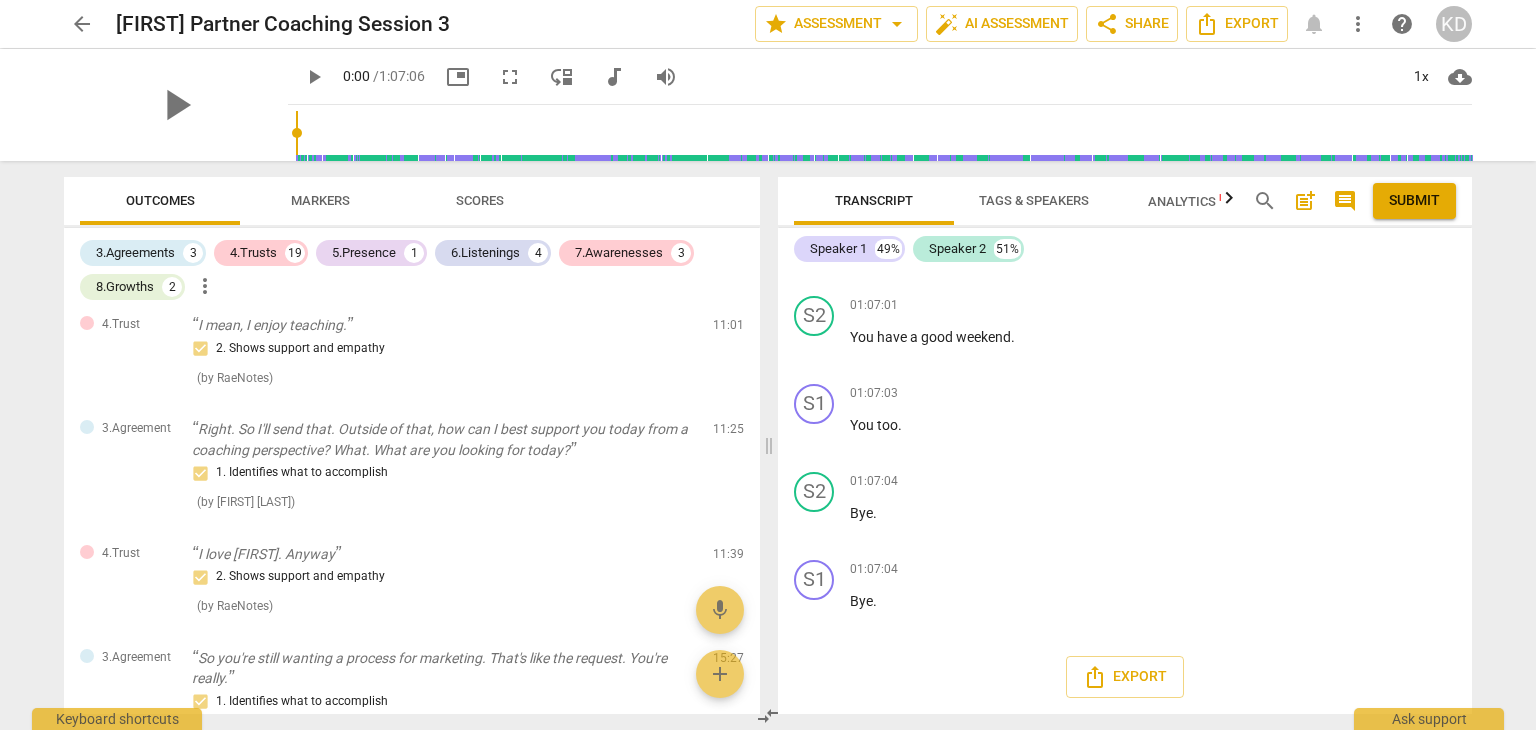 click on "Right. So I'll send that. Outside of that, how can I best support you today from a coaching perspective? What. What are you looking for today?" at bounding box center (444, 439) 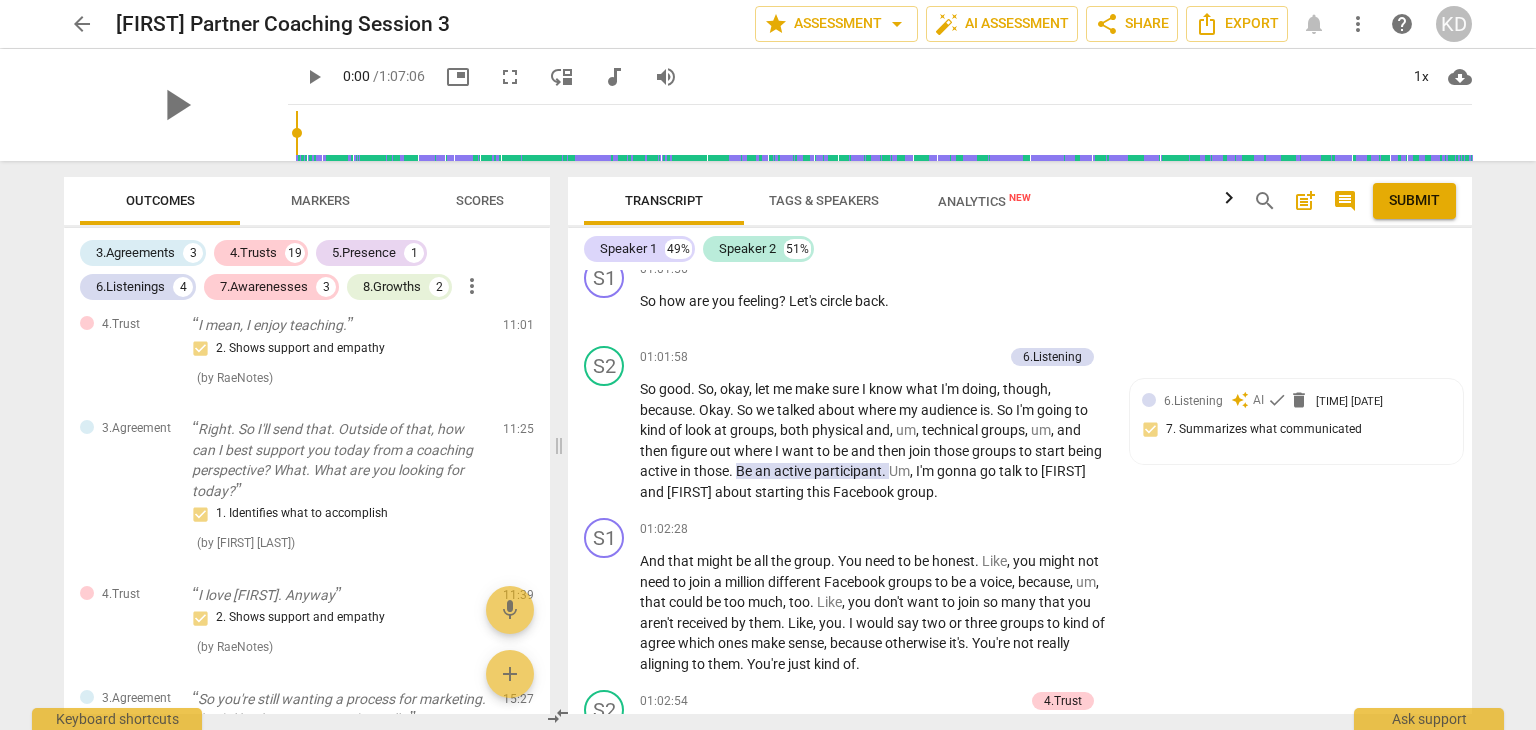 scroll, scrollTop: 7439, scrollLeft: 0, axis: vertical 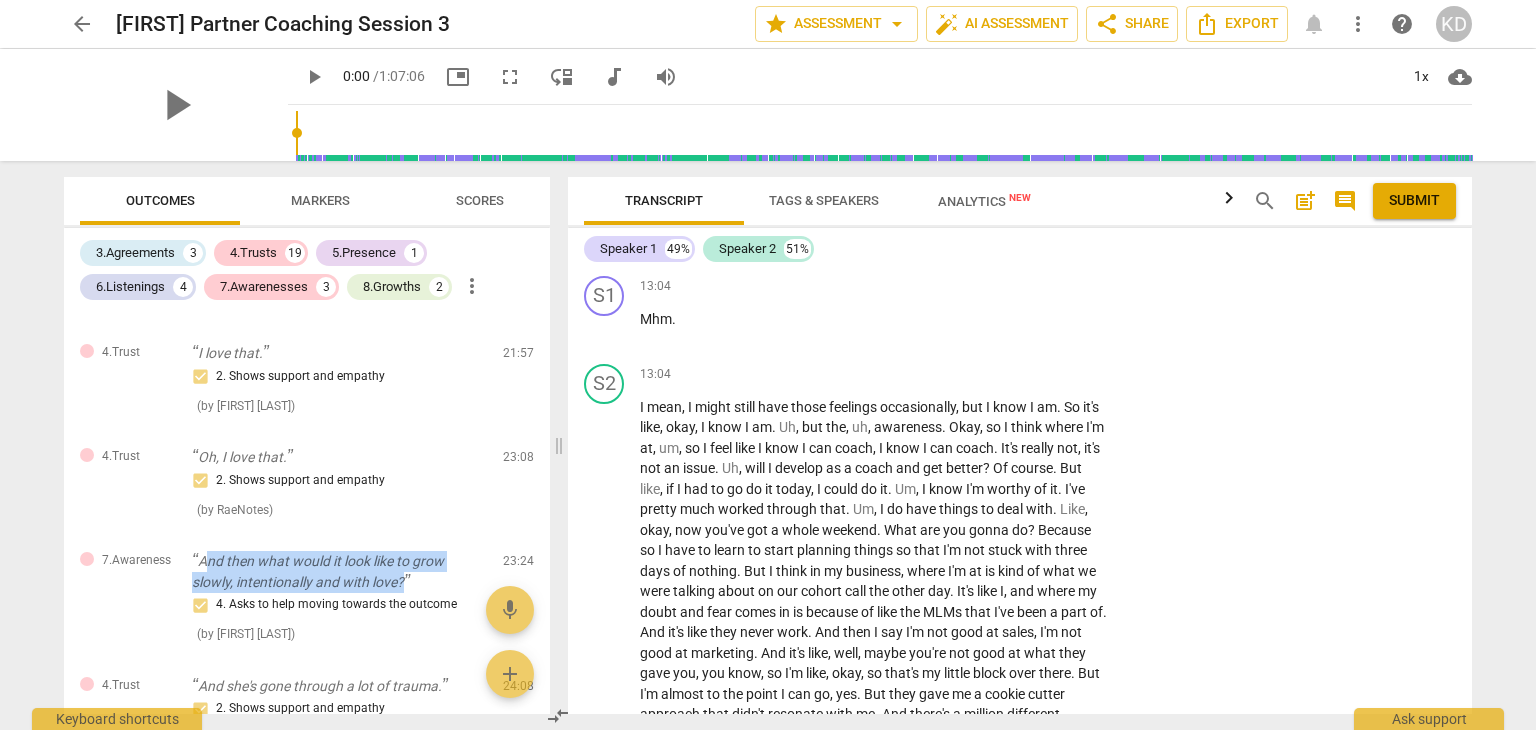 drag, startPoint x: 203, startPoint y: 619, endPoint x: 409, endPoint y: 643, distance: 207.39334 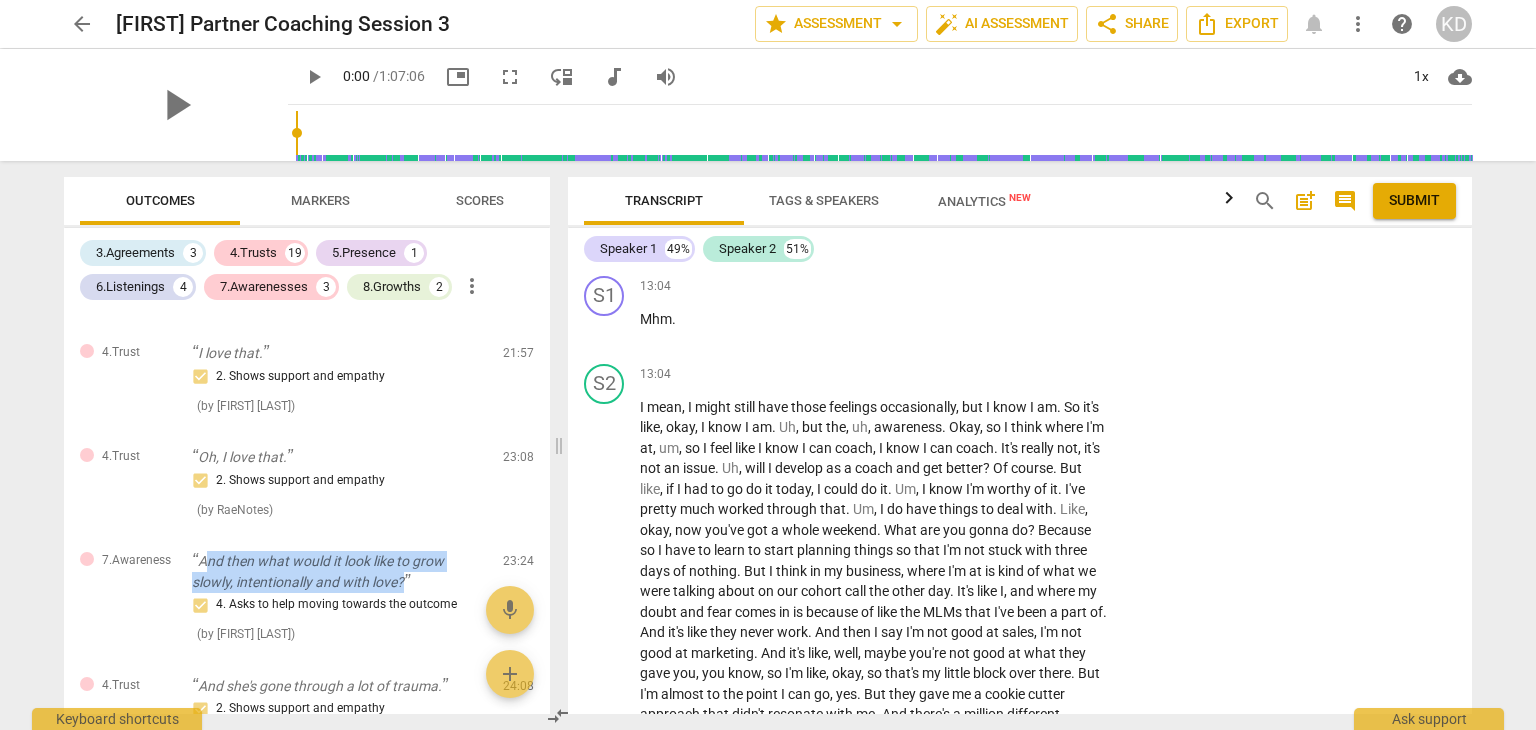 click on "And then what would it look like to grow slowly, intentionally and with love?" at bounding box center [339, 571] 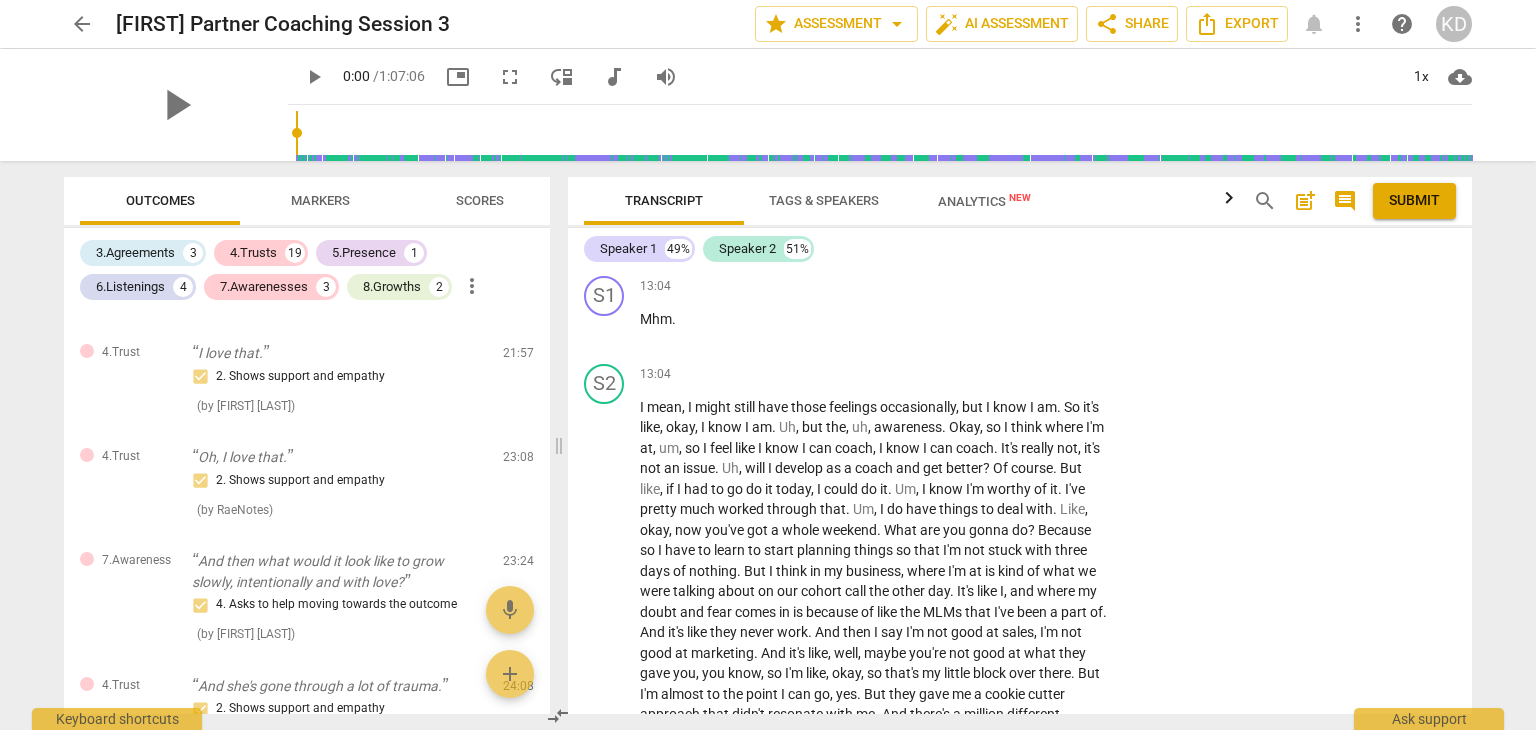 scroll, scrollTop: 14280, scrollLeft: 0, axis: vertical 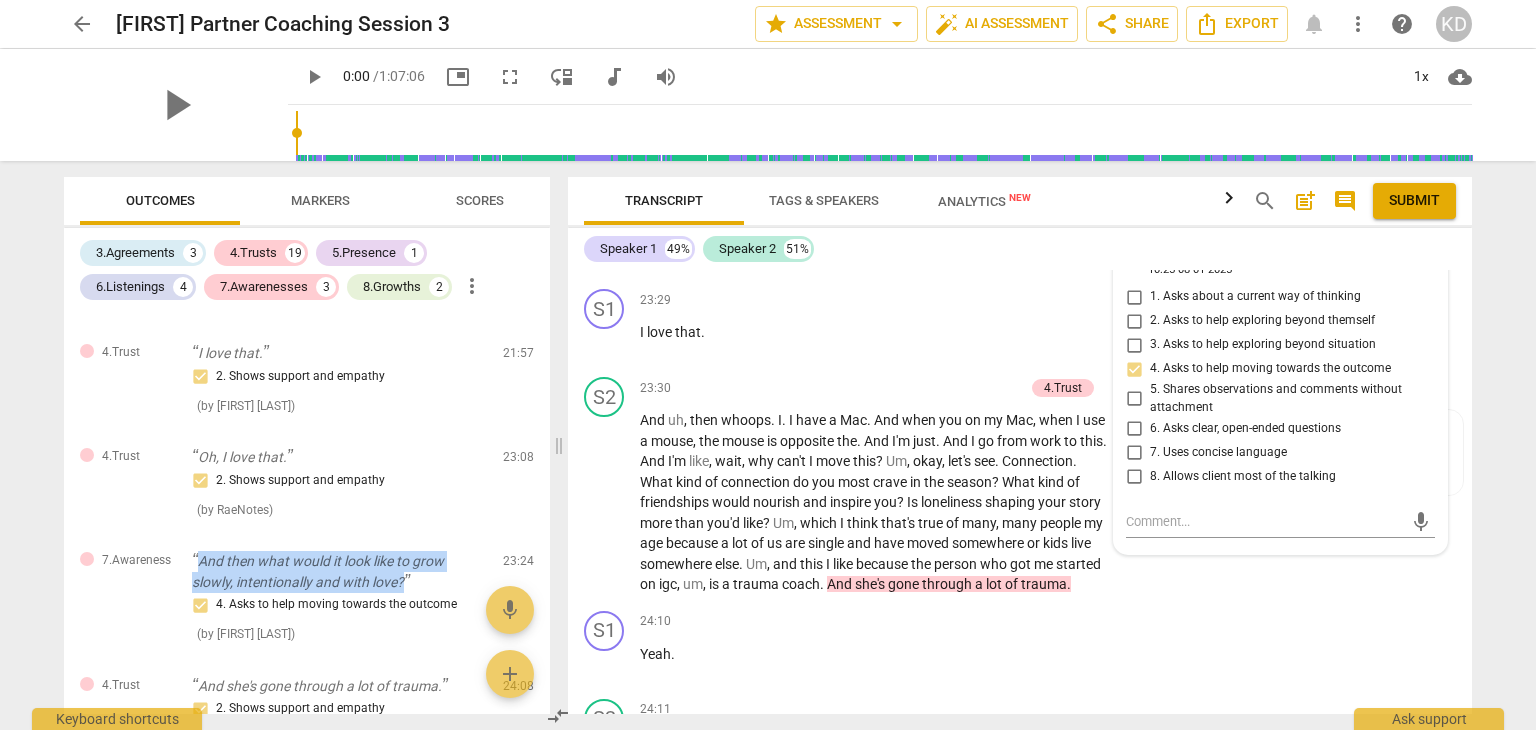 drag, startPoint x: 420, startPoint y: 646, endPoint x: 197, endPoint y: 614, distance: 225.28427 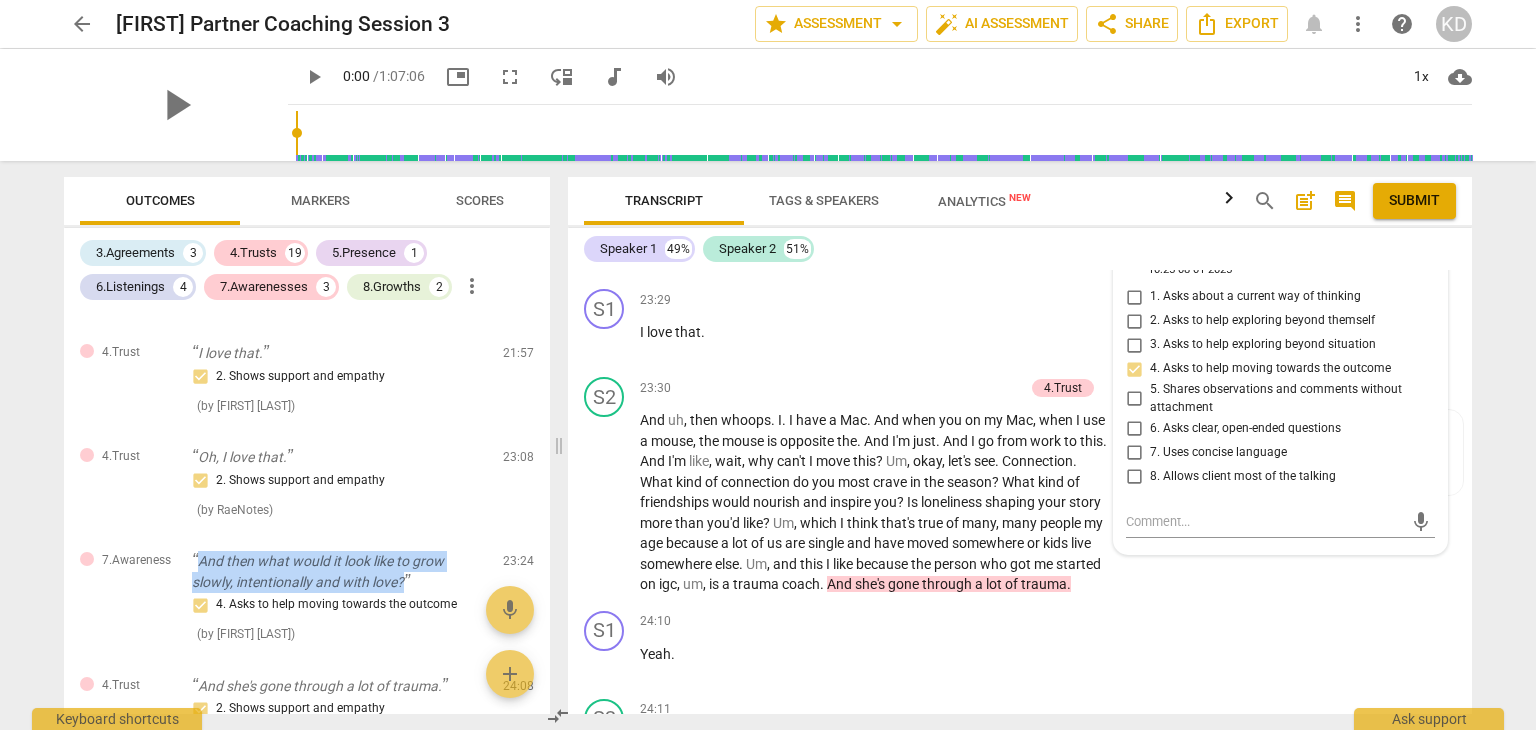 click on "And then what would it look like to grow slowly, intentionally and with love?" at bounding box center [339, 571] 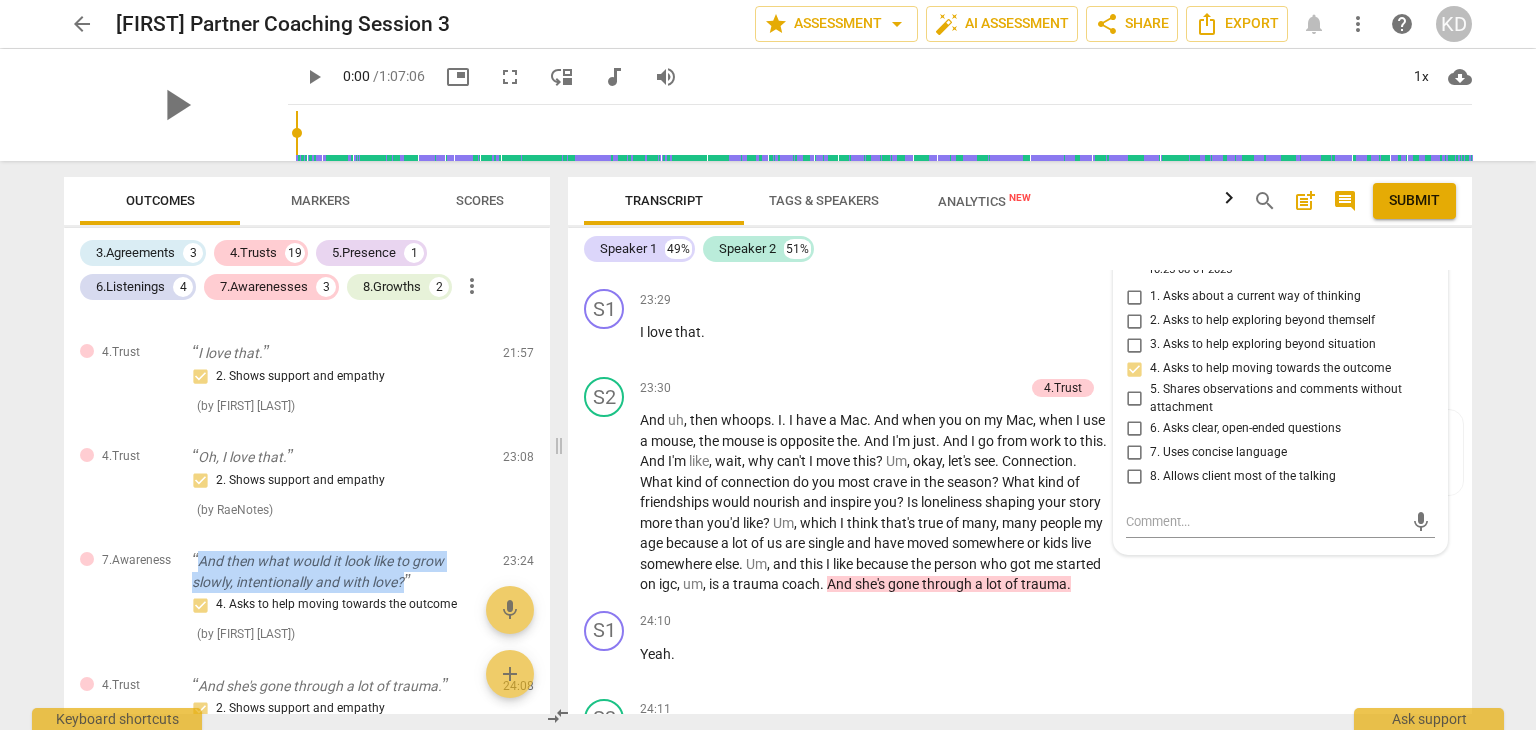 copy on "And then what would it look like to grow slowly, intentionally and with love?" 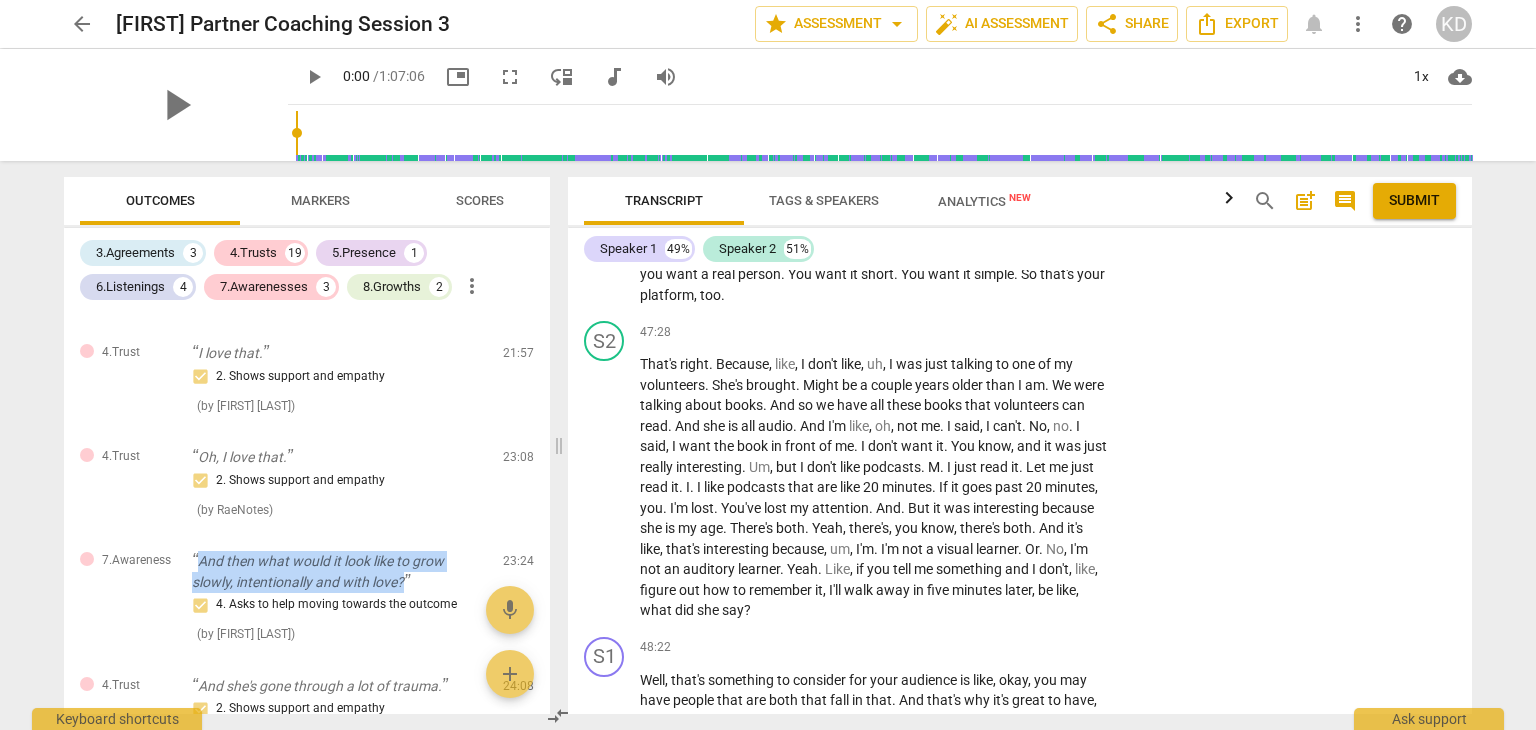 scroll, scrollTop: 29313, scrollLeft: 0, axis: vertical 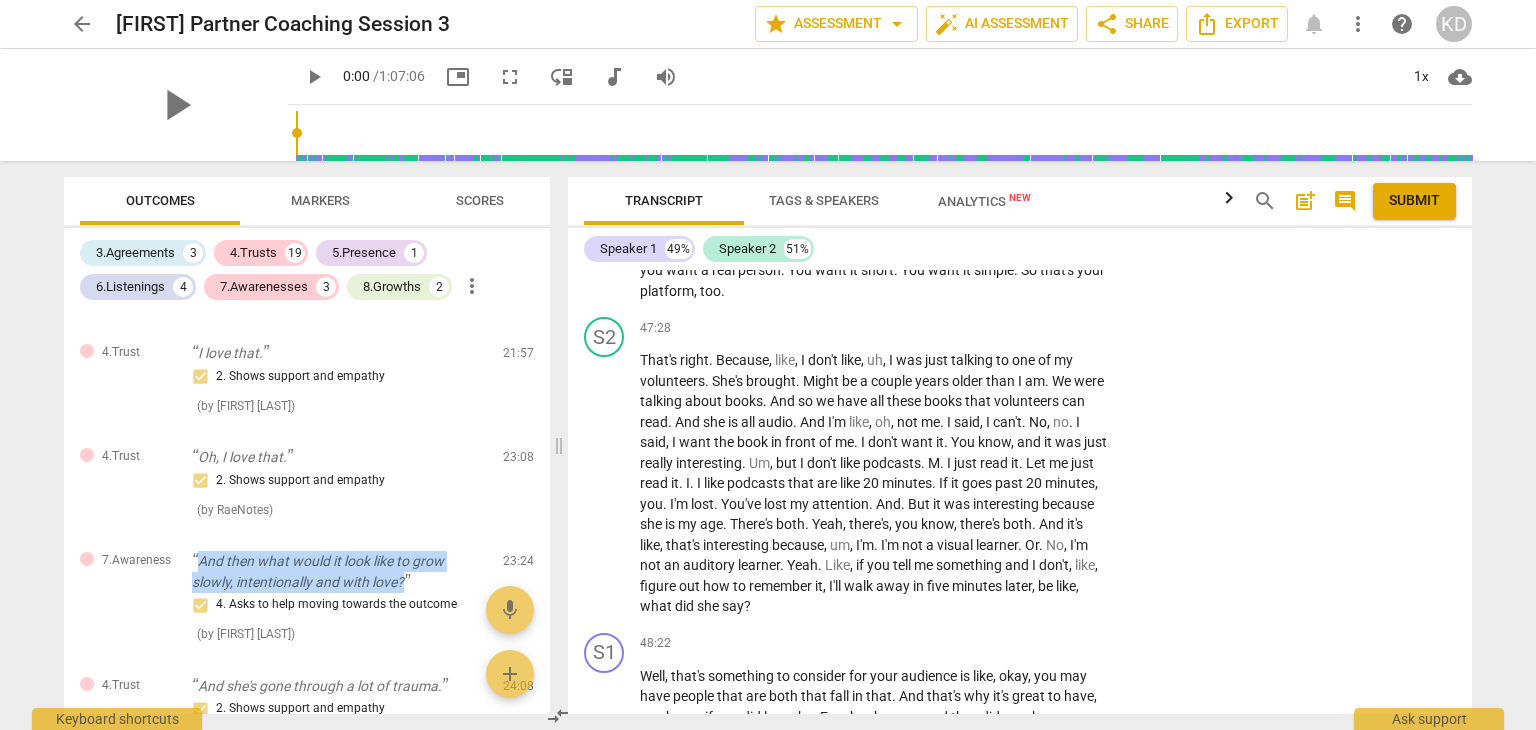 click on "play_arrow" at bounding box center [605, 484] 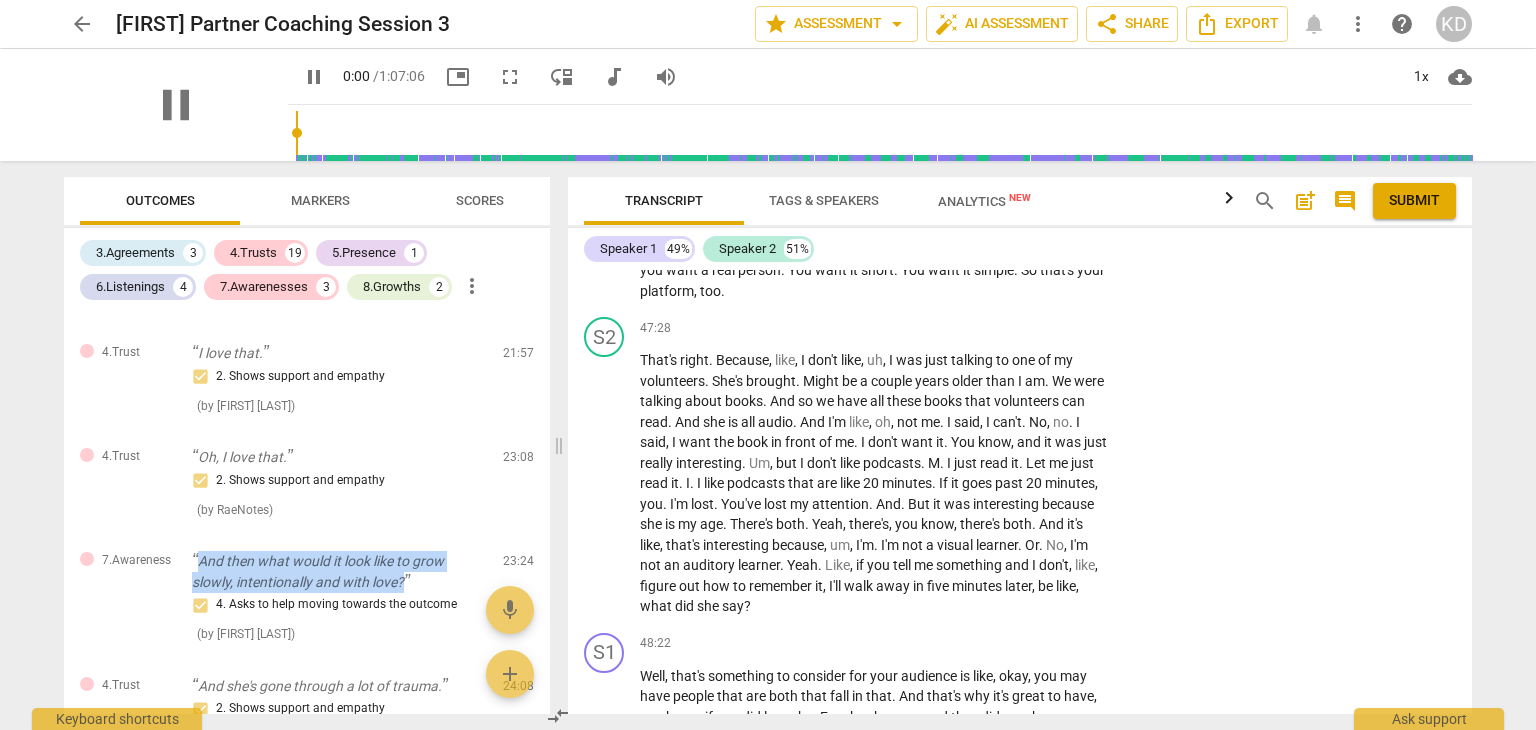 click on "play_arrow" at bounding box center (605, 484) 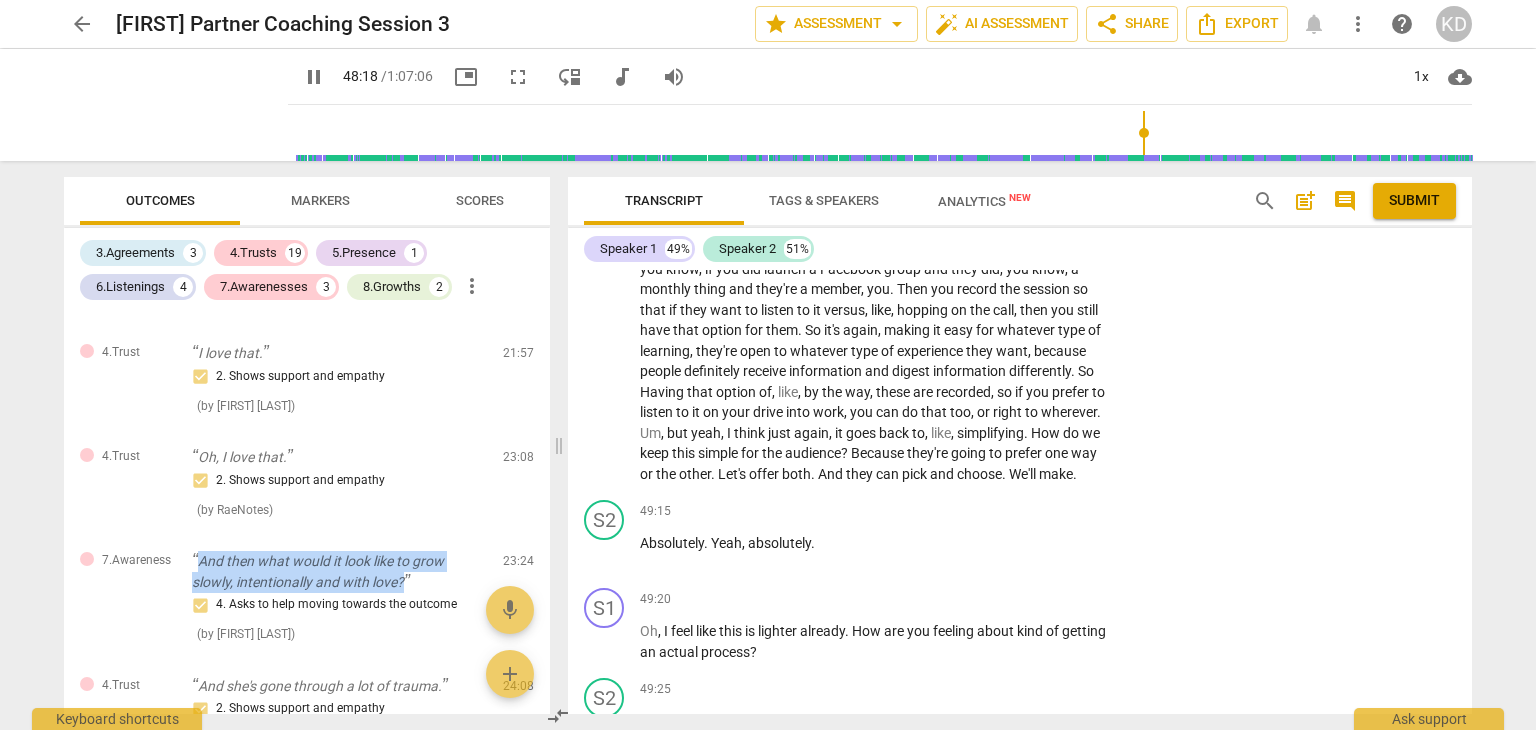scroll, scrollTop: 29832, scrollLeft: 0, axis: vertical 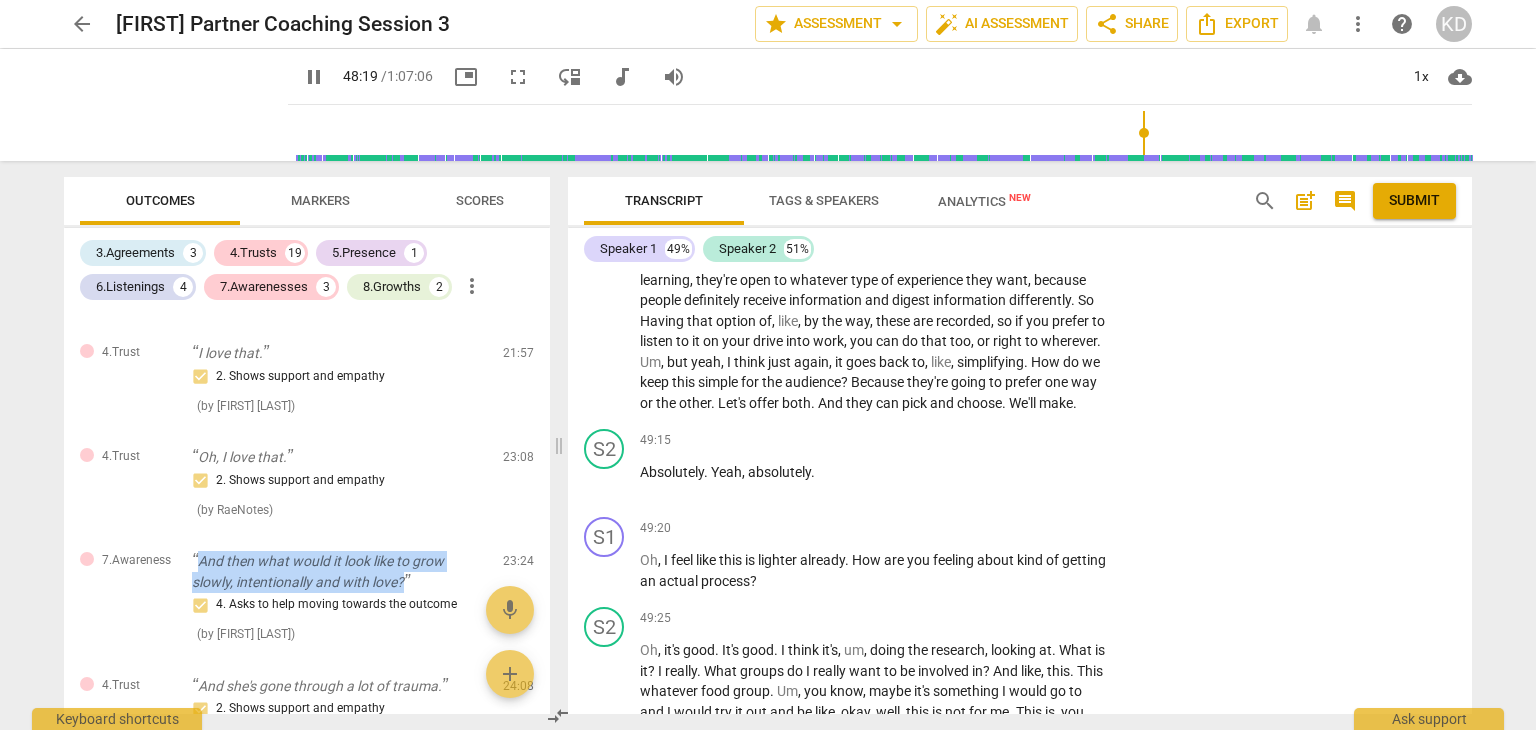 click on "play_arrow pause" at bounding box center [614, 281] 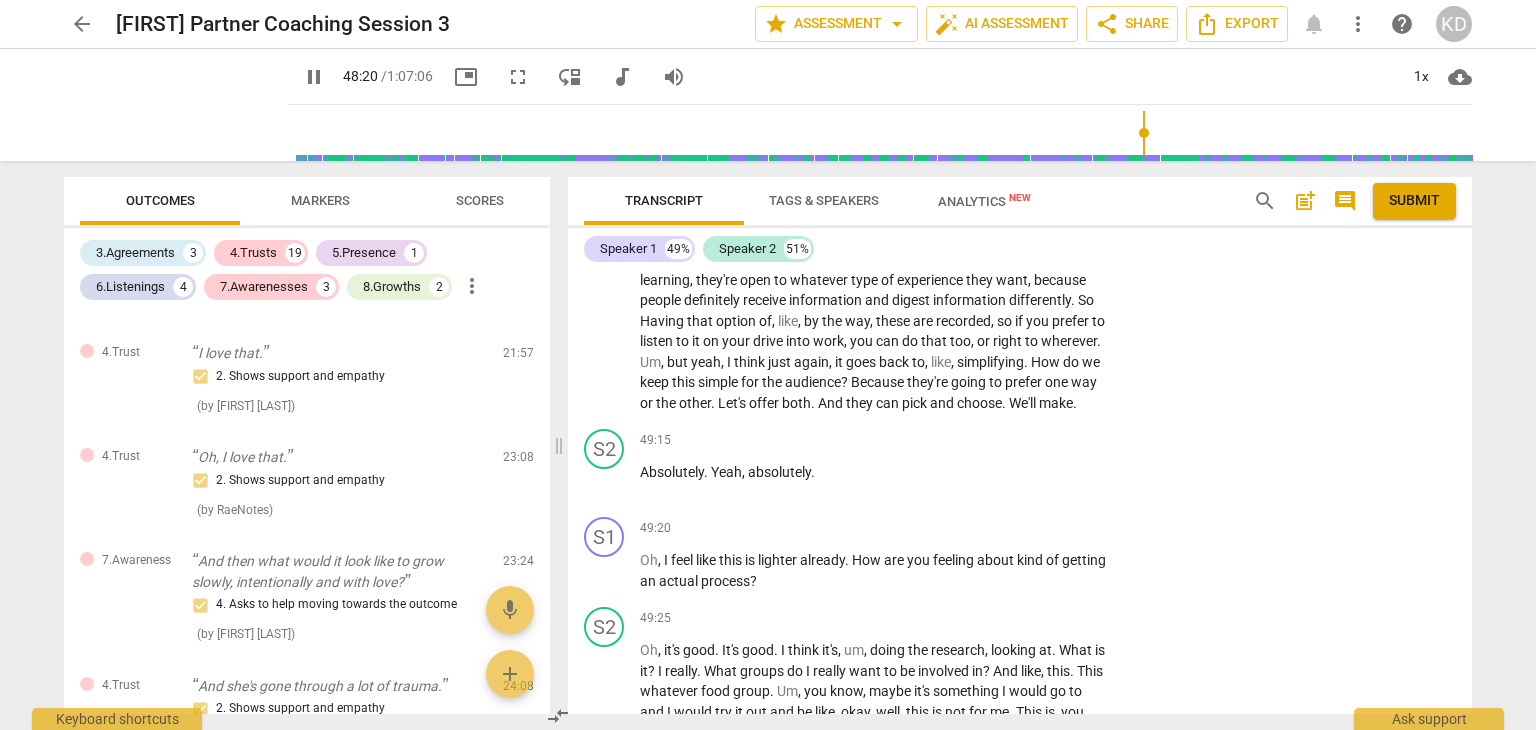 click on "play_arrow pause" at bounding box center (614, 281) 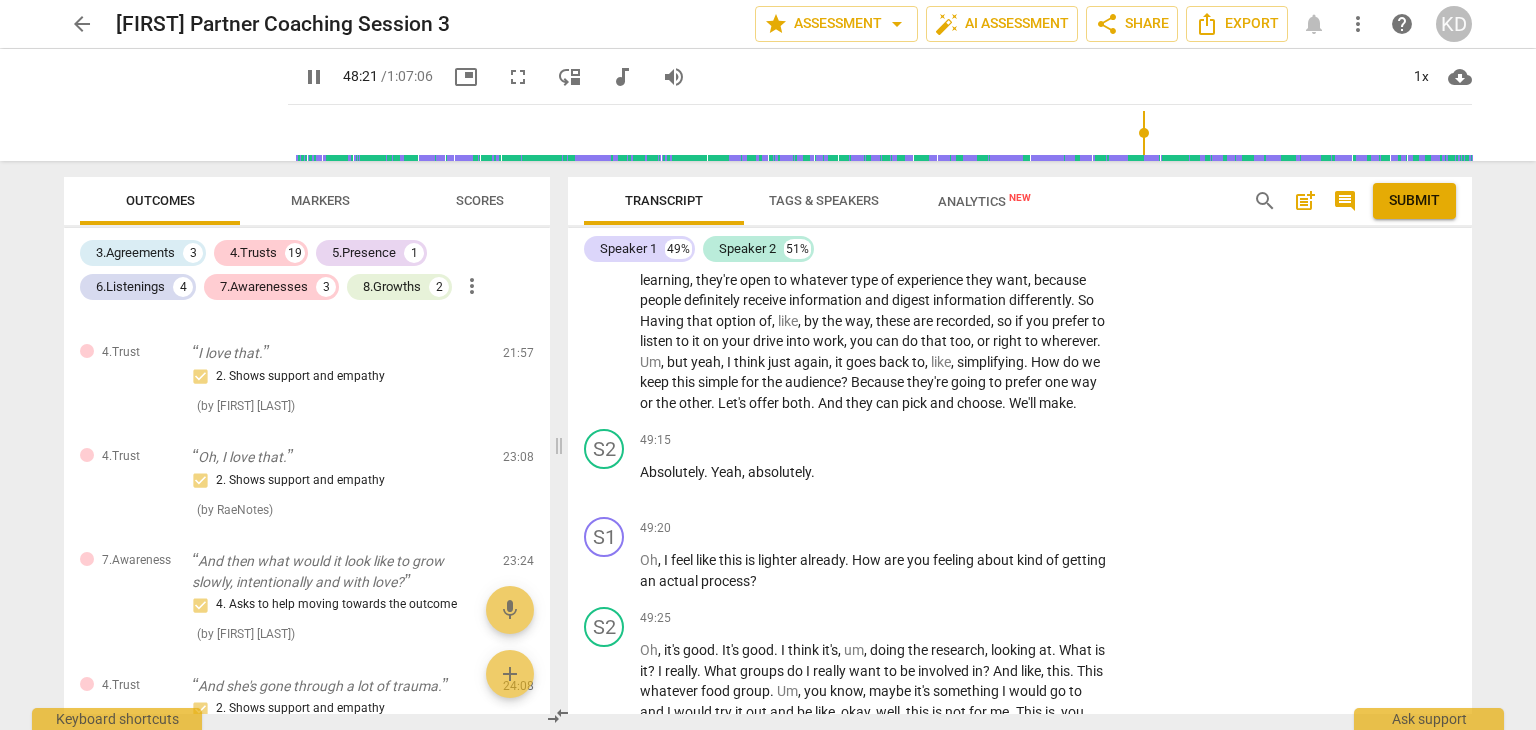 click on "play_arrow pause" at bounding box center (614, 281) 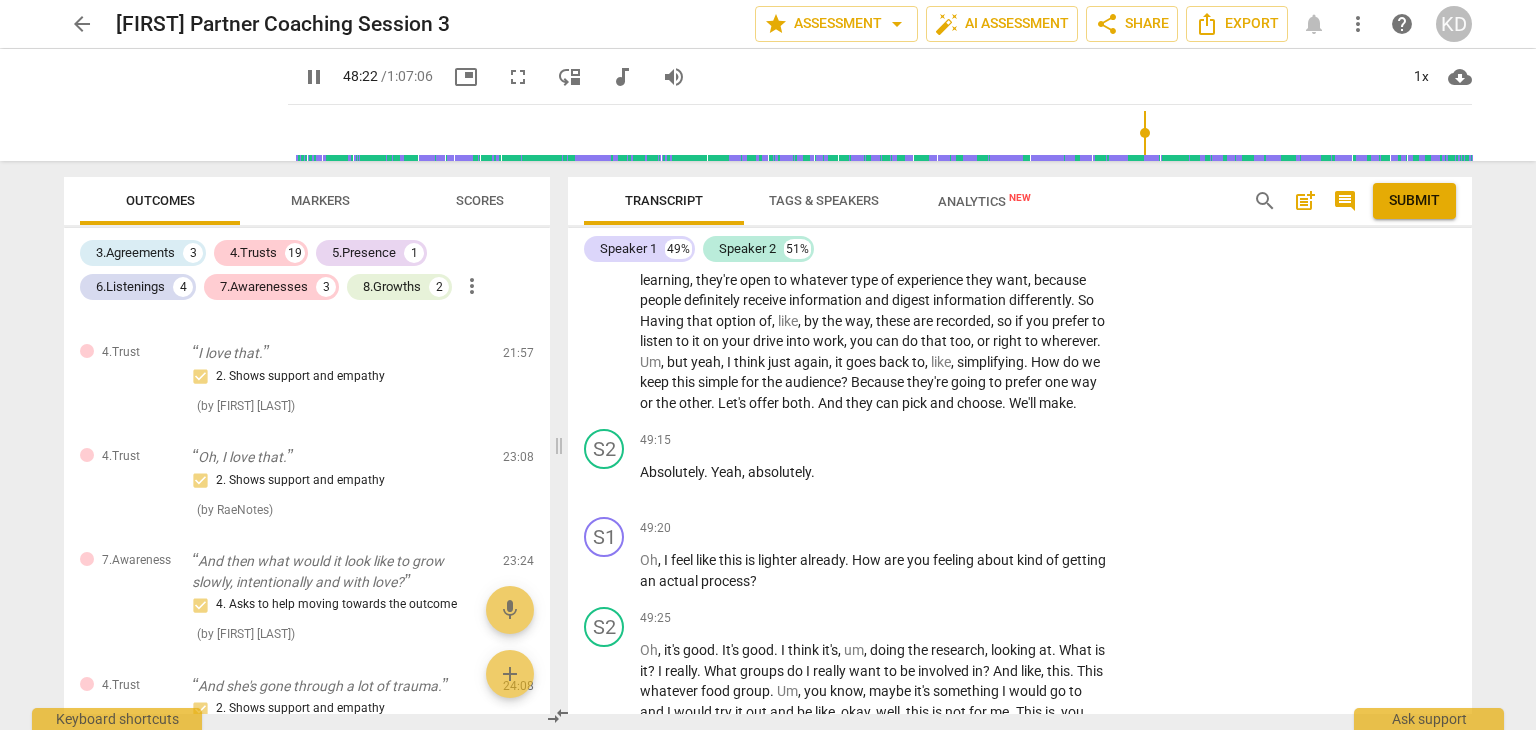 click on "S2 play_arrow pause" at bounding box center (612, 465) 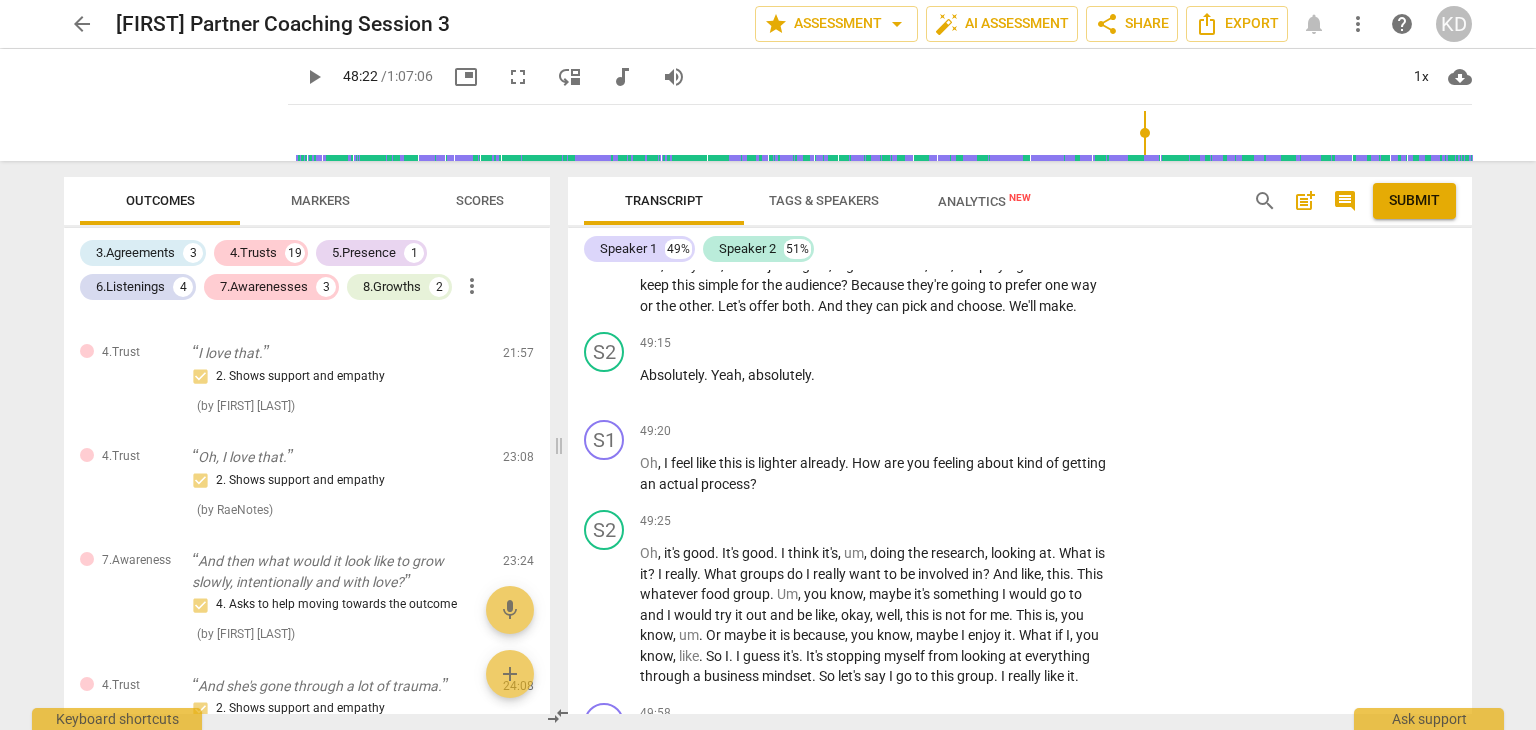 scroll, scrollTop: 29930, scrollLeft: 0, axis: vertical 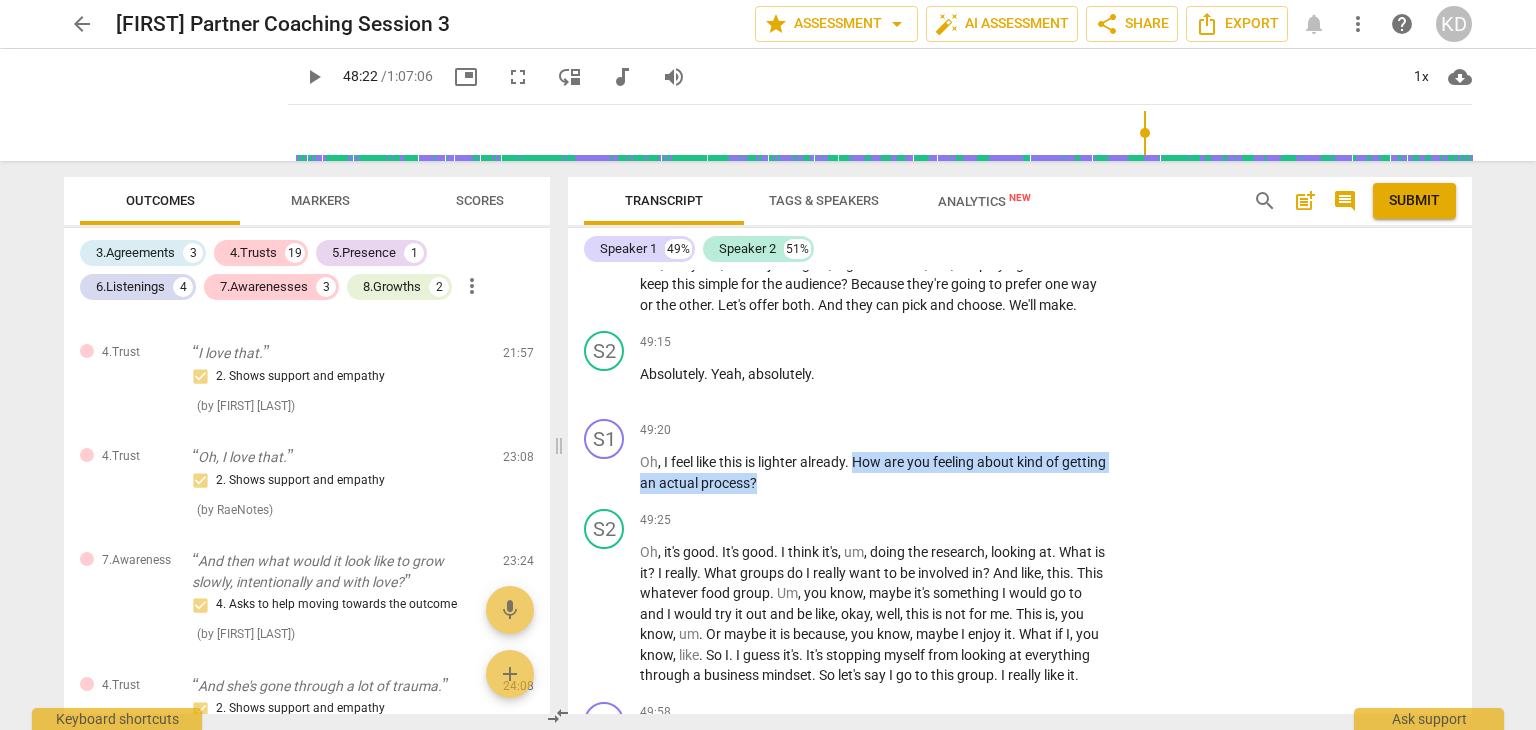 drag, startPoint x: 857, startPoint y: 443, endPoint x: 892, endPoint y: 477, distance: 48.79549 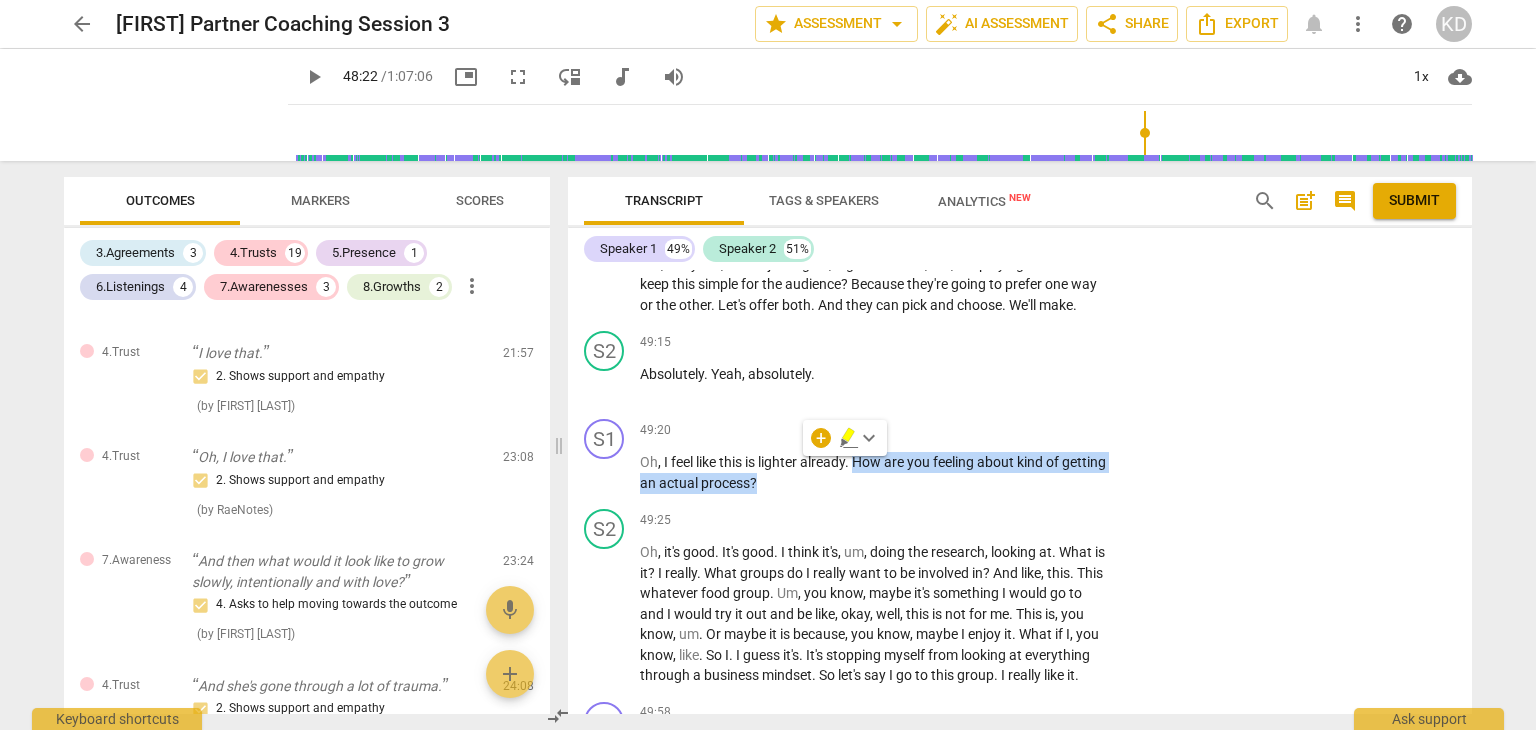 copy on "How are you feeling about kind of getting an actual process ?" 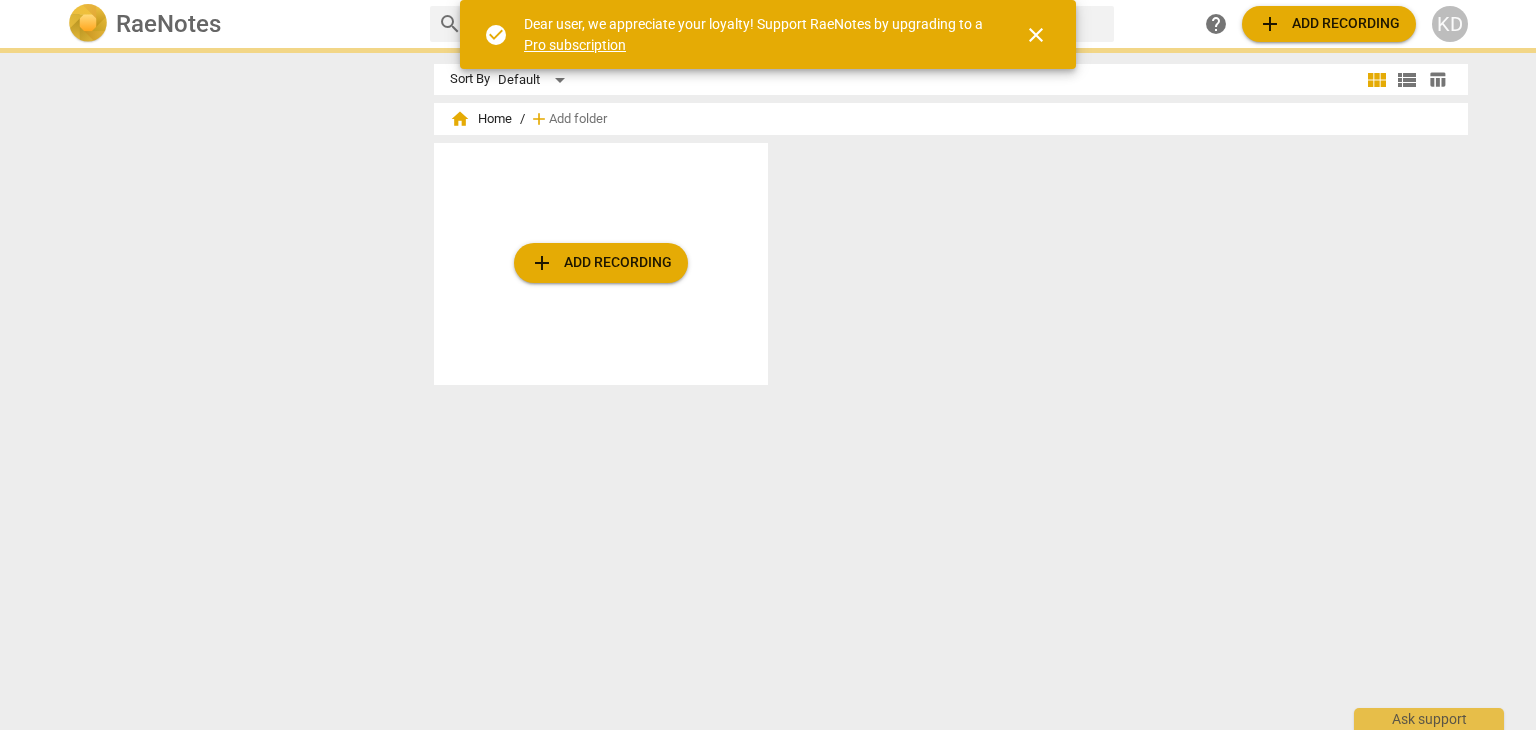 scroll, scrollTop: 0, scrollLeft: 0, axis: both 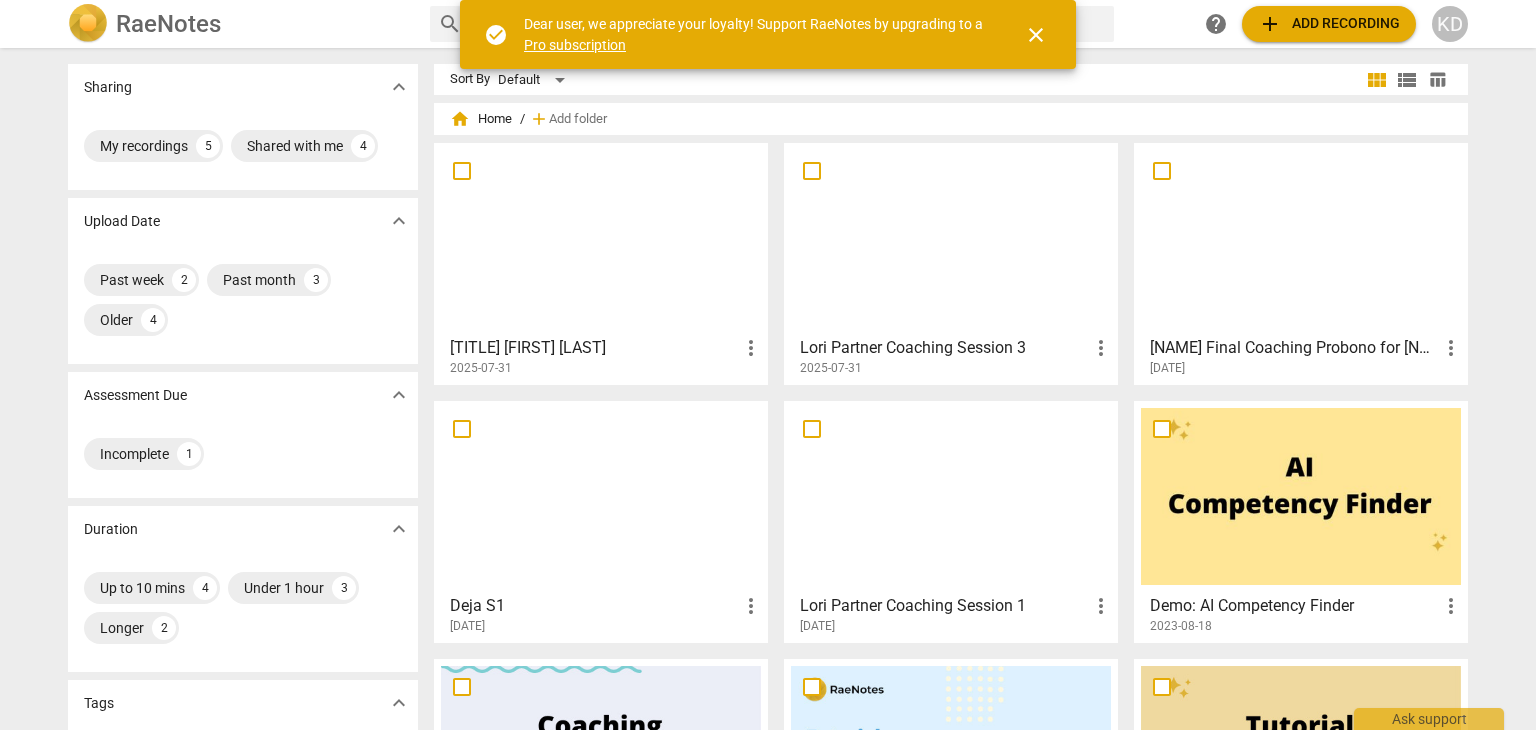 click at bounding box center (951, 238) 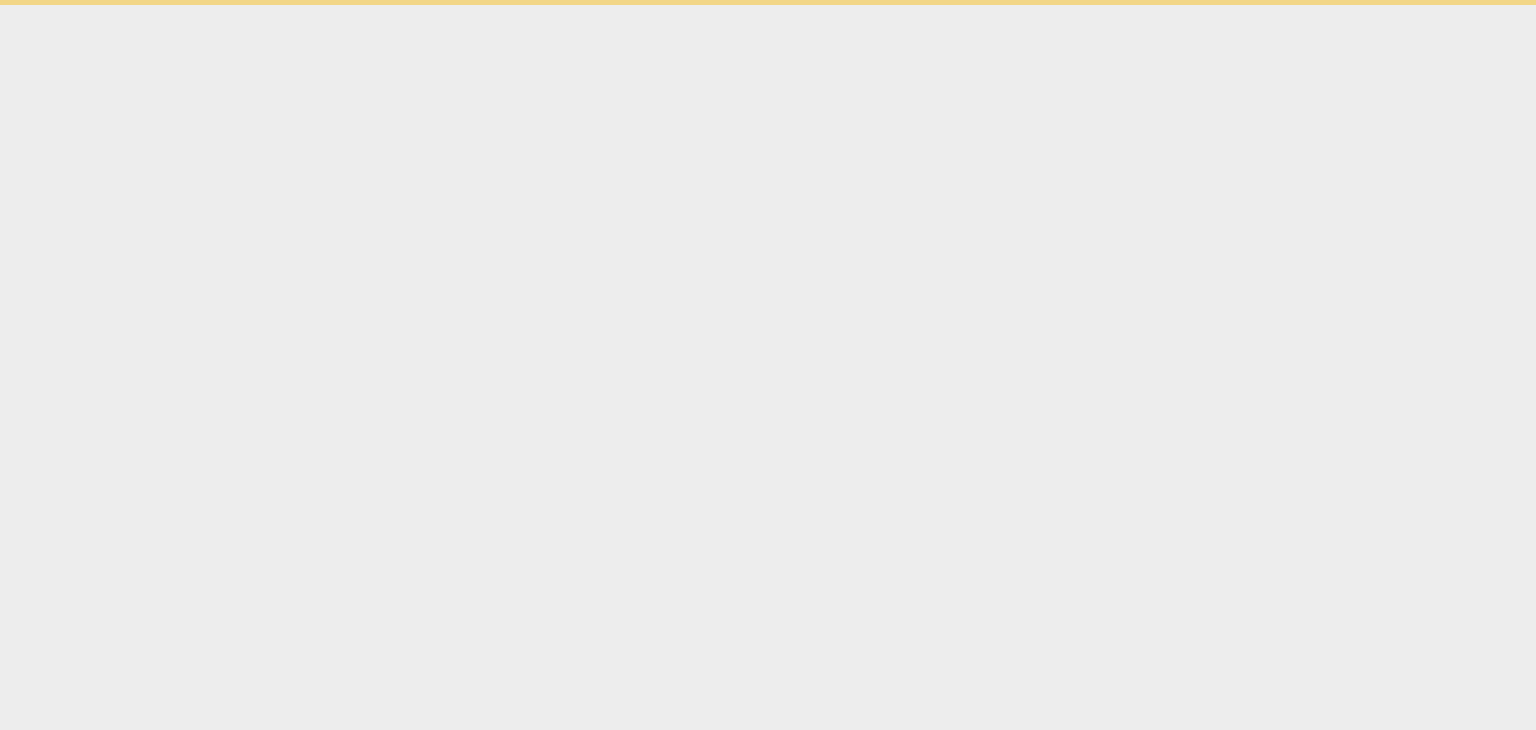 click on "check_circle Dear user, we appreciate your loyalty! Support RaeNotes by upgrading to a Pro subscription close Ask support" at bounding box center [768, 2] 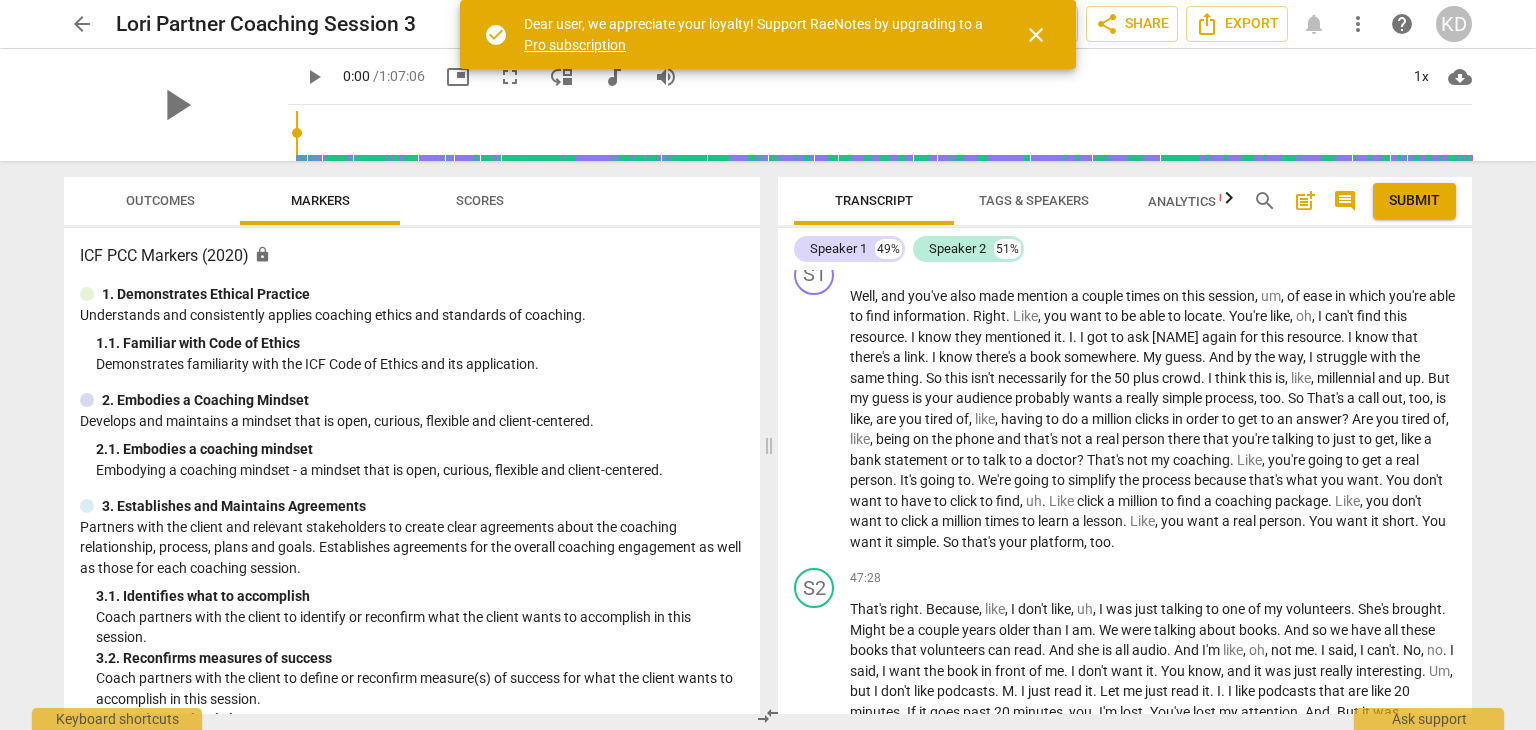scroll, scrollTop: 26195, scrollLeft: 0, axis: vertical 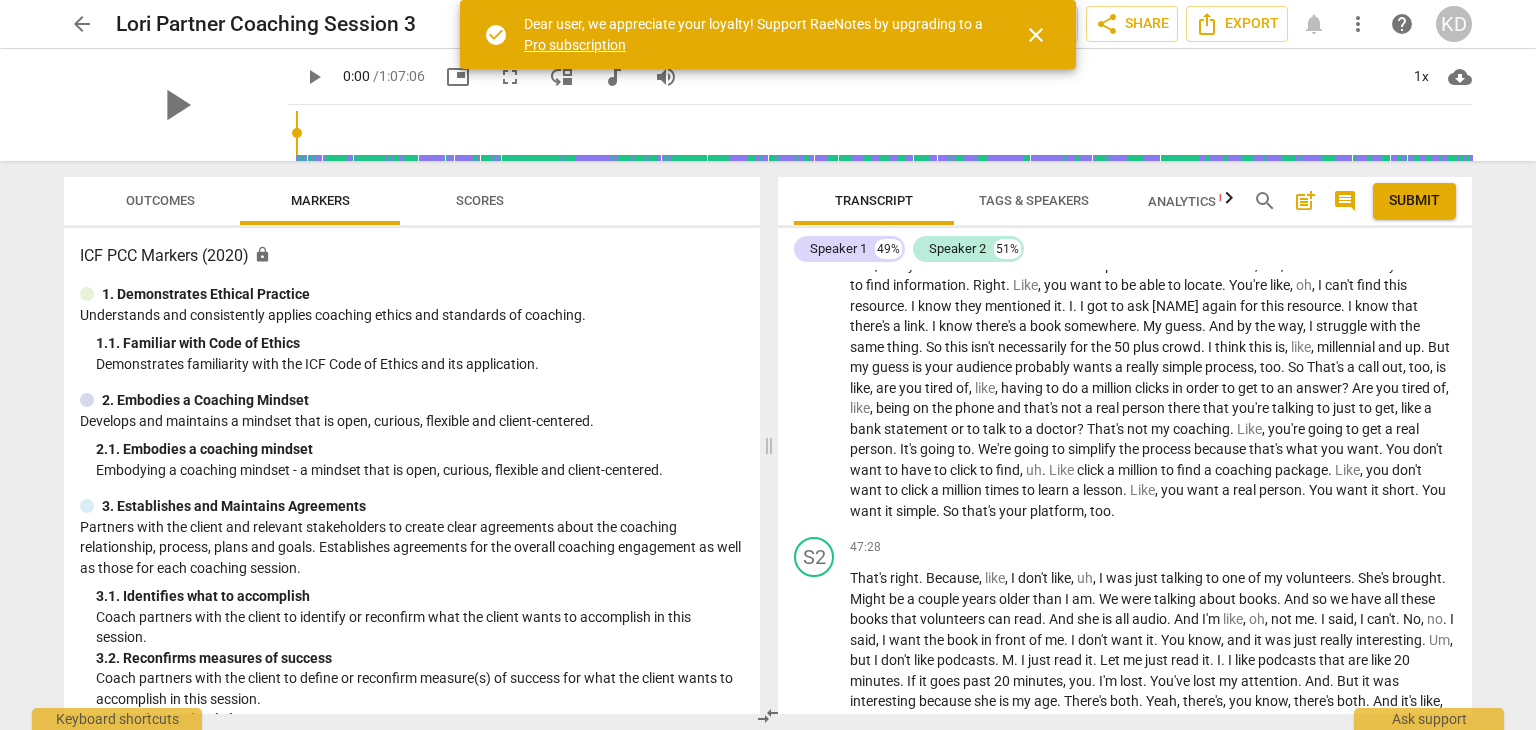 click on "play_arrow pause" at bounding box center [824, 390] 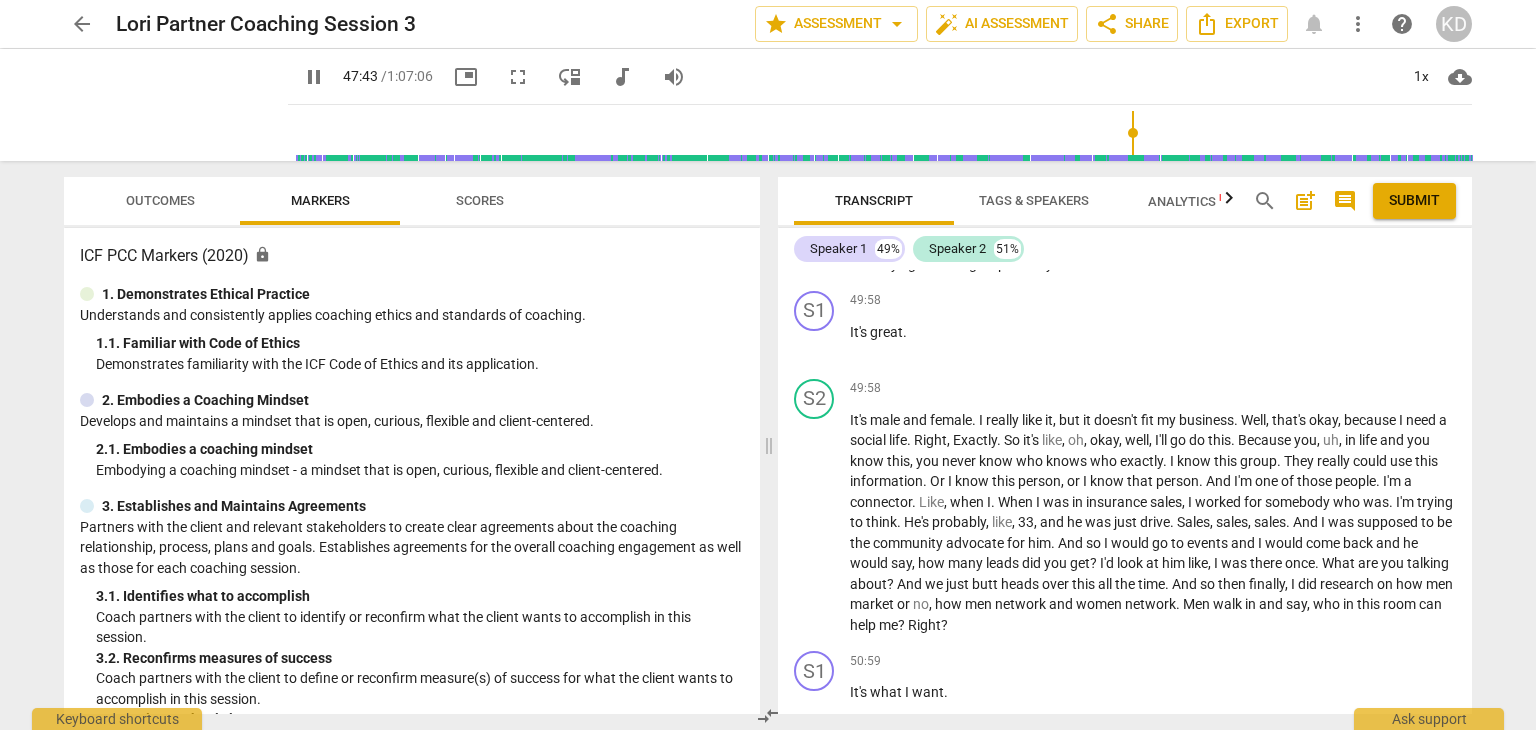 scroll, scrollTop: 27313, scrollLeft: 0, axis: vertical 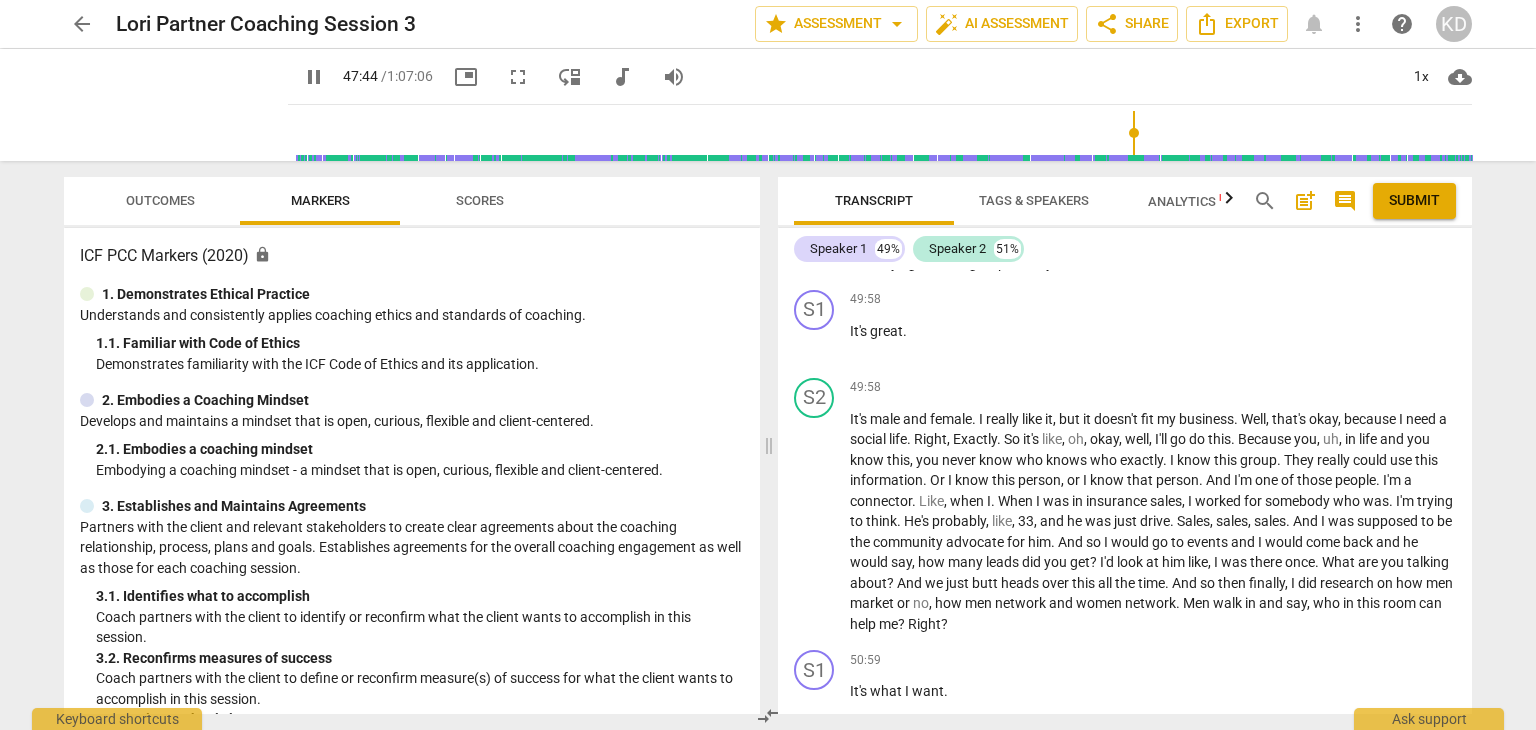 click on "It's" at bounding box center (860, 419) 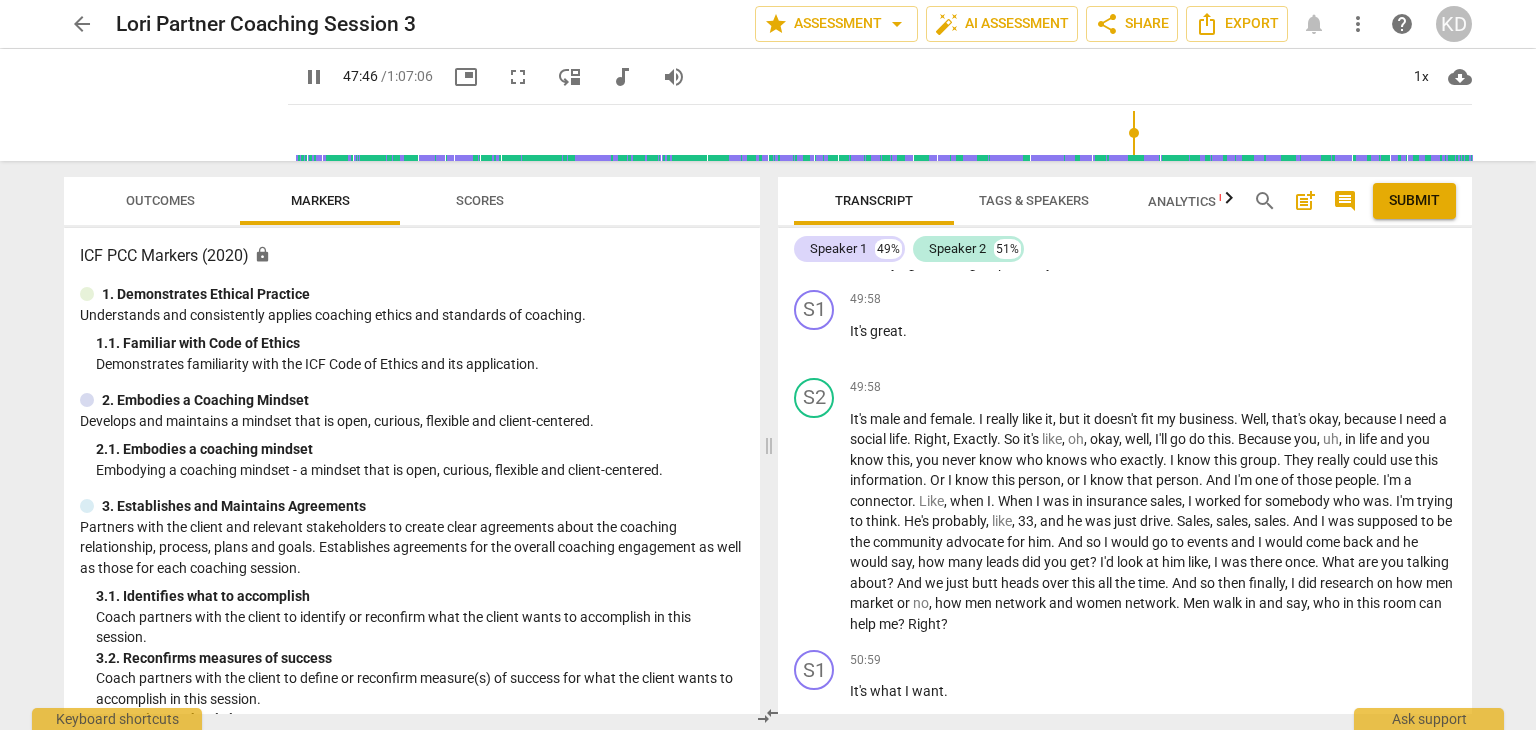 click on "pause" at bounding box center (815, 523) 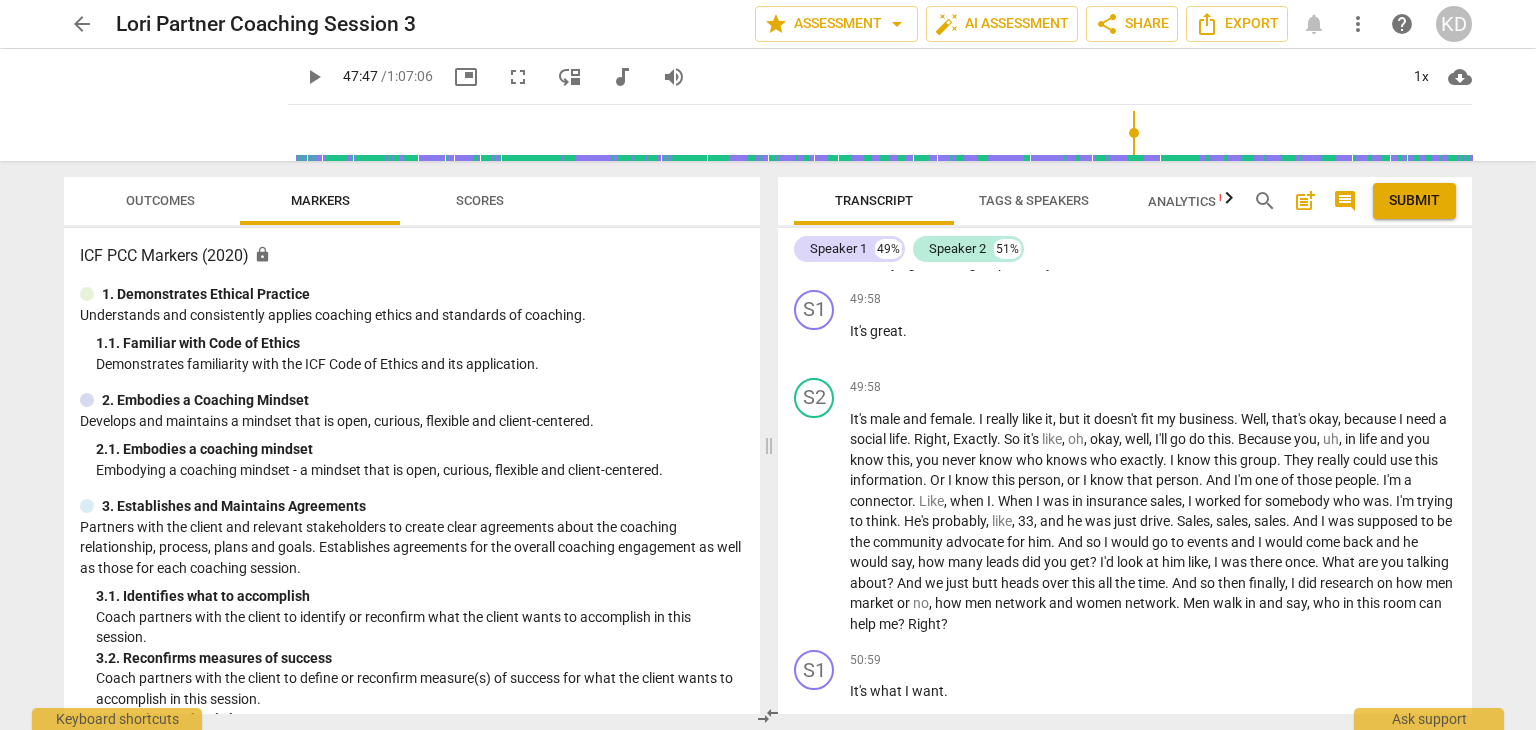 click on "play_arrow" at bounding box center [815, 523] 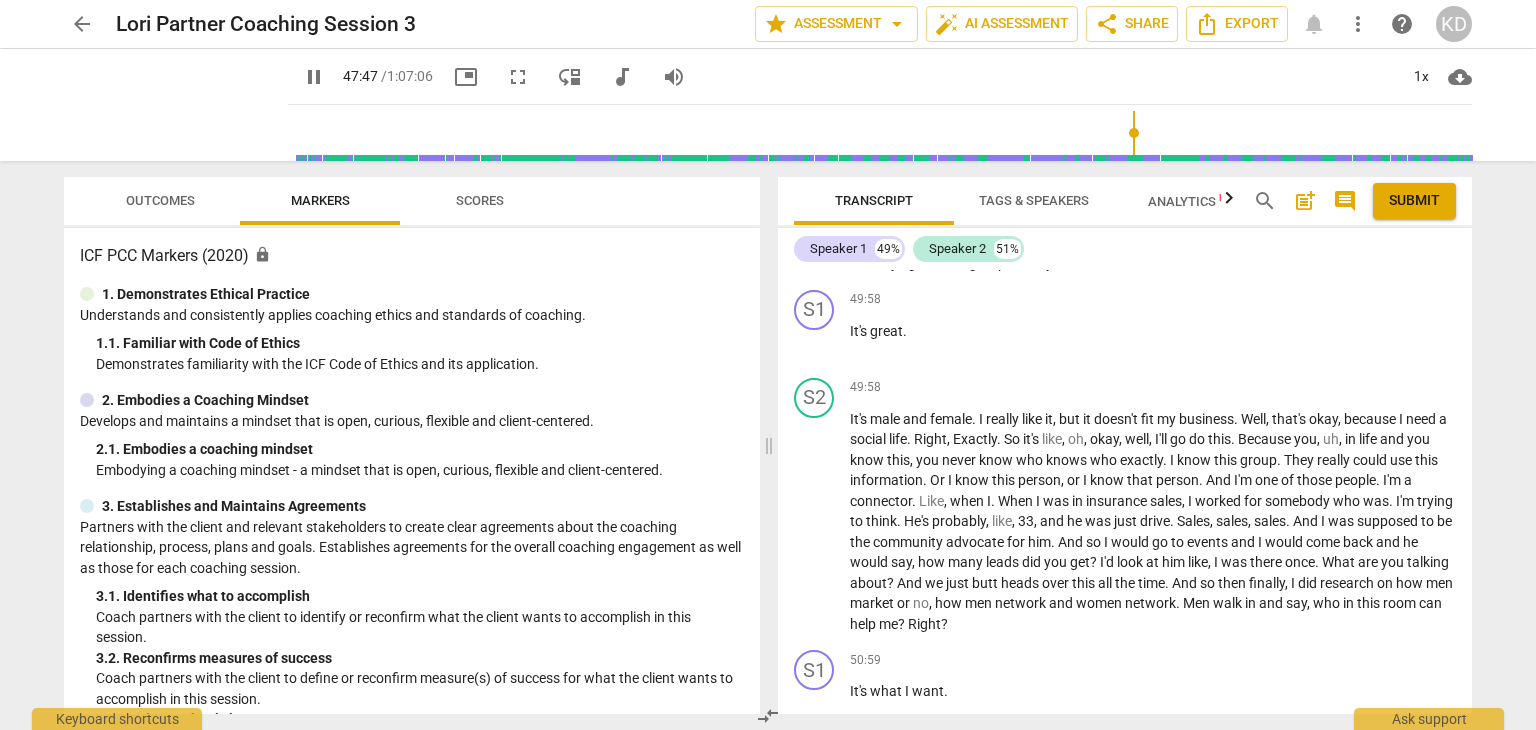 click on "It's" at bounding box center [860, 419] 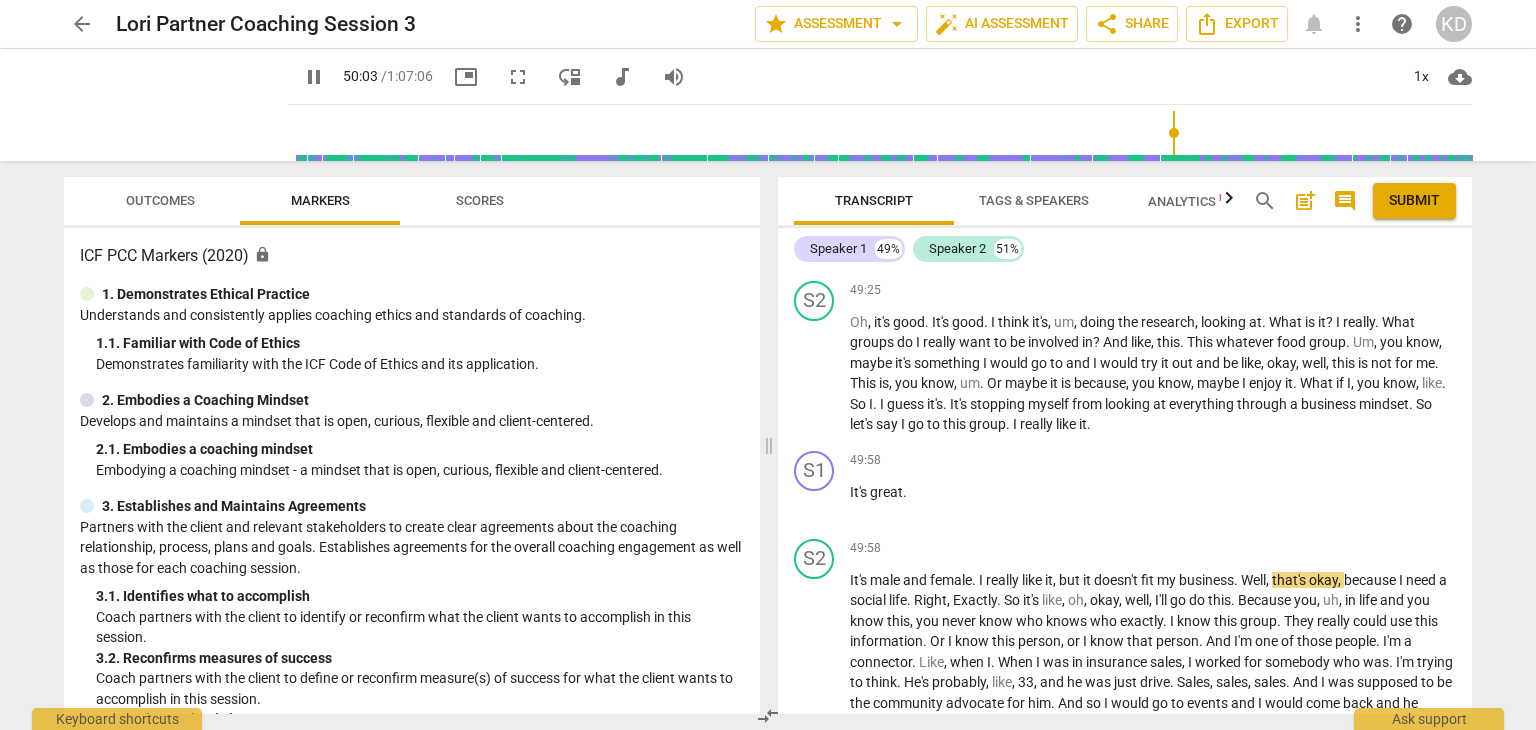 scroll, scrollTop: 27152, scrollLeft: 0, axis: vertical 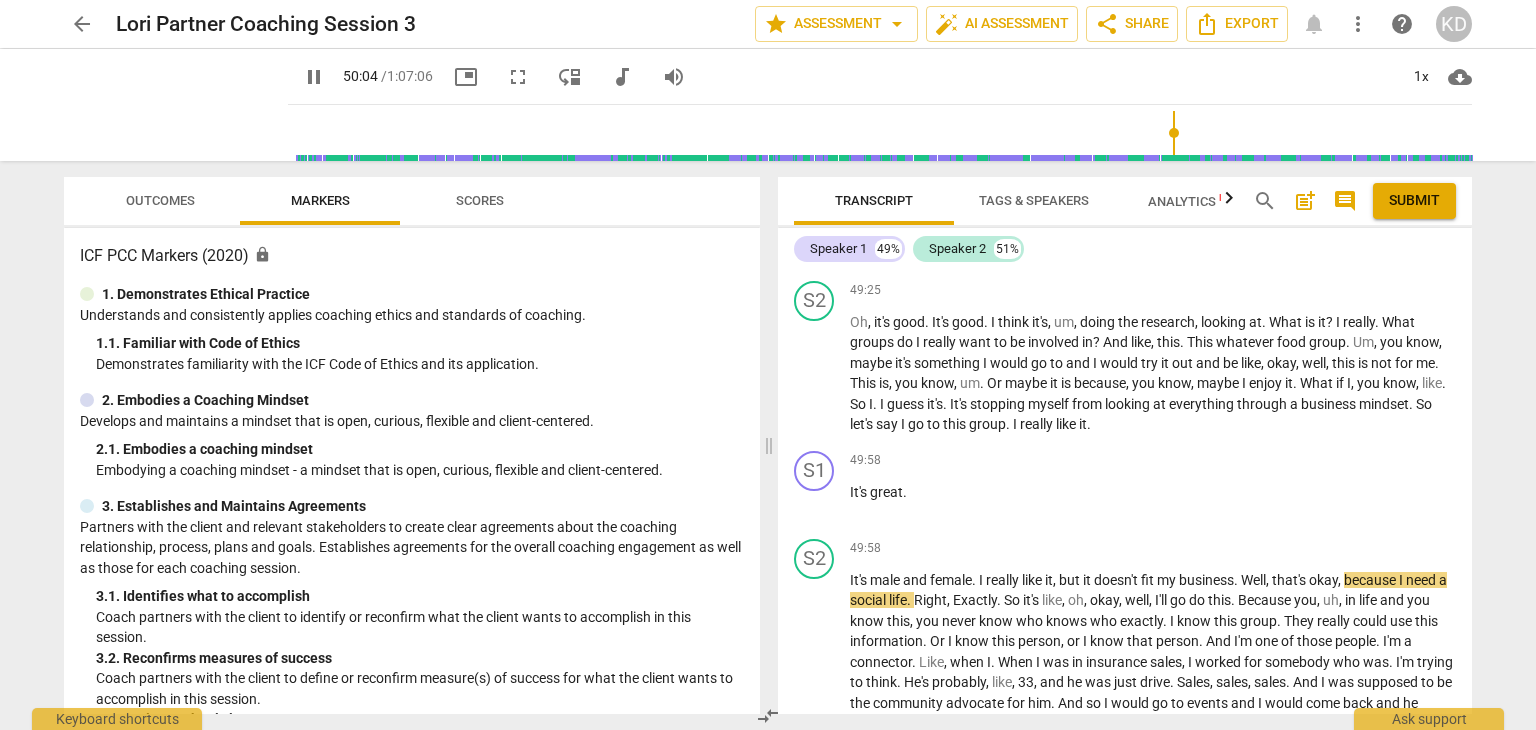 click on "Oh" at bounding box center (859, 322) 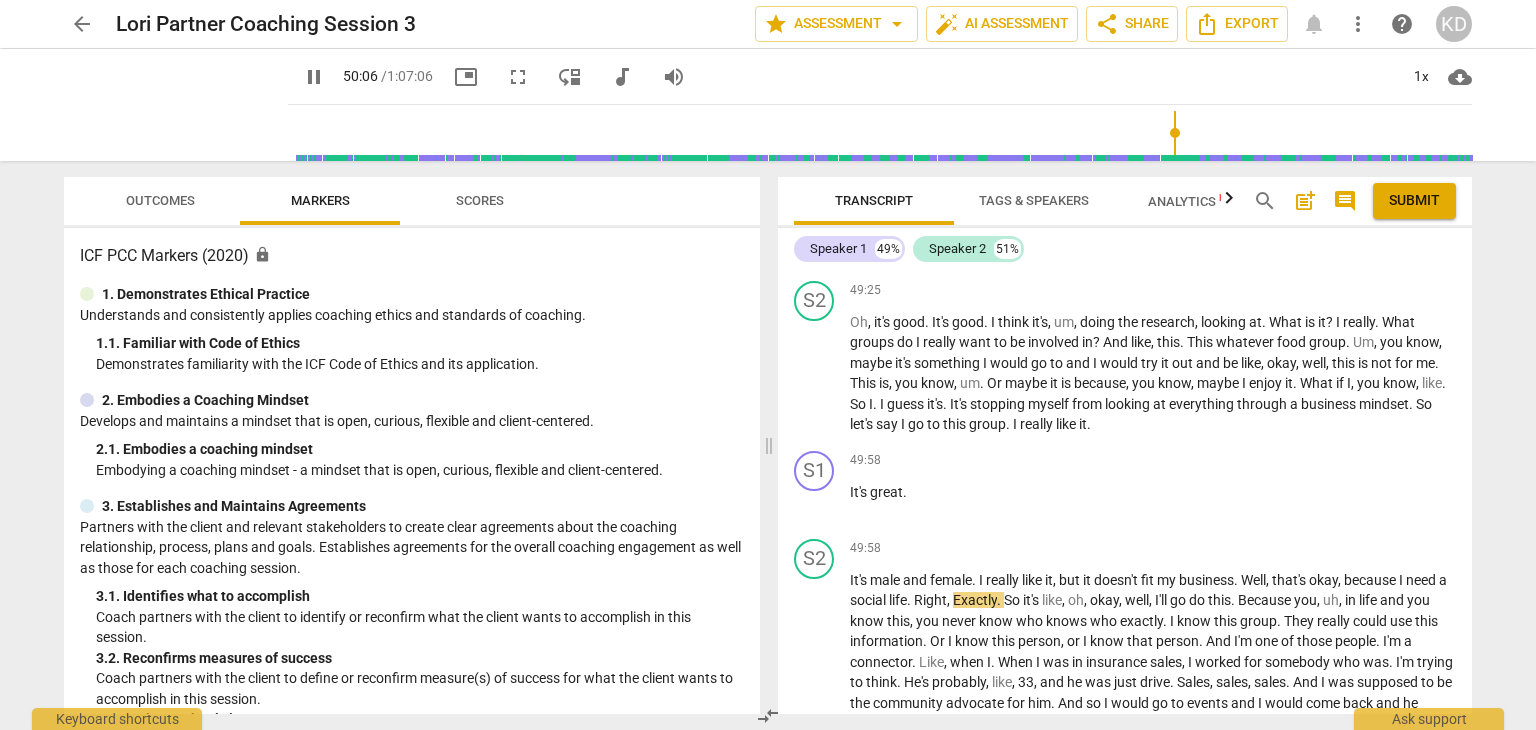 click on "pause" at bounding box center (815, 375) 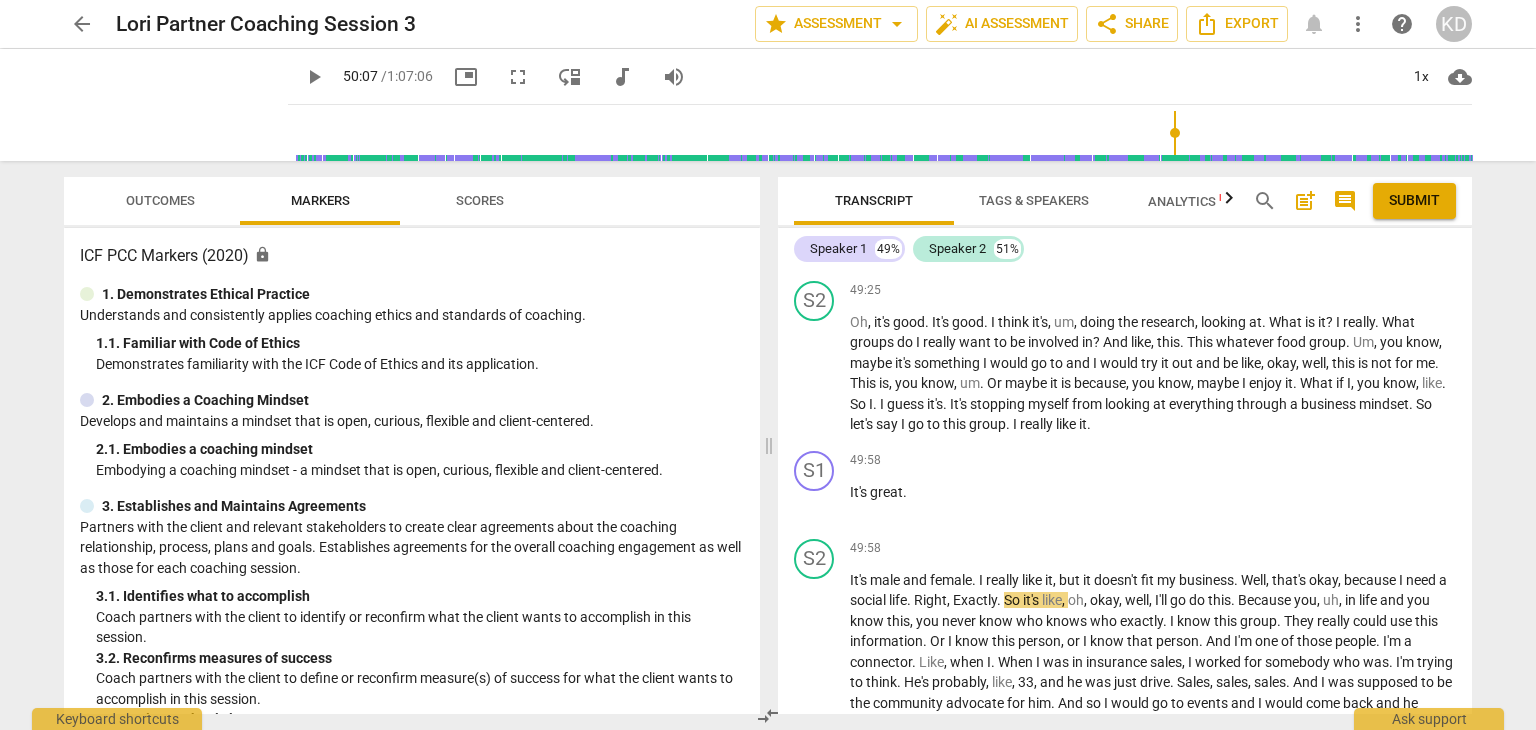 click on "play_arrow" at bounding box center (815, 375) 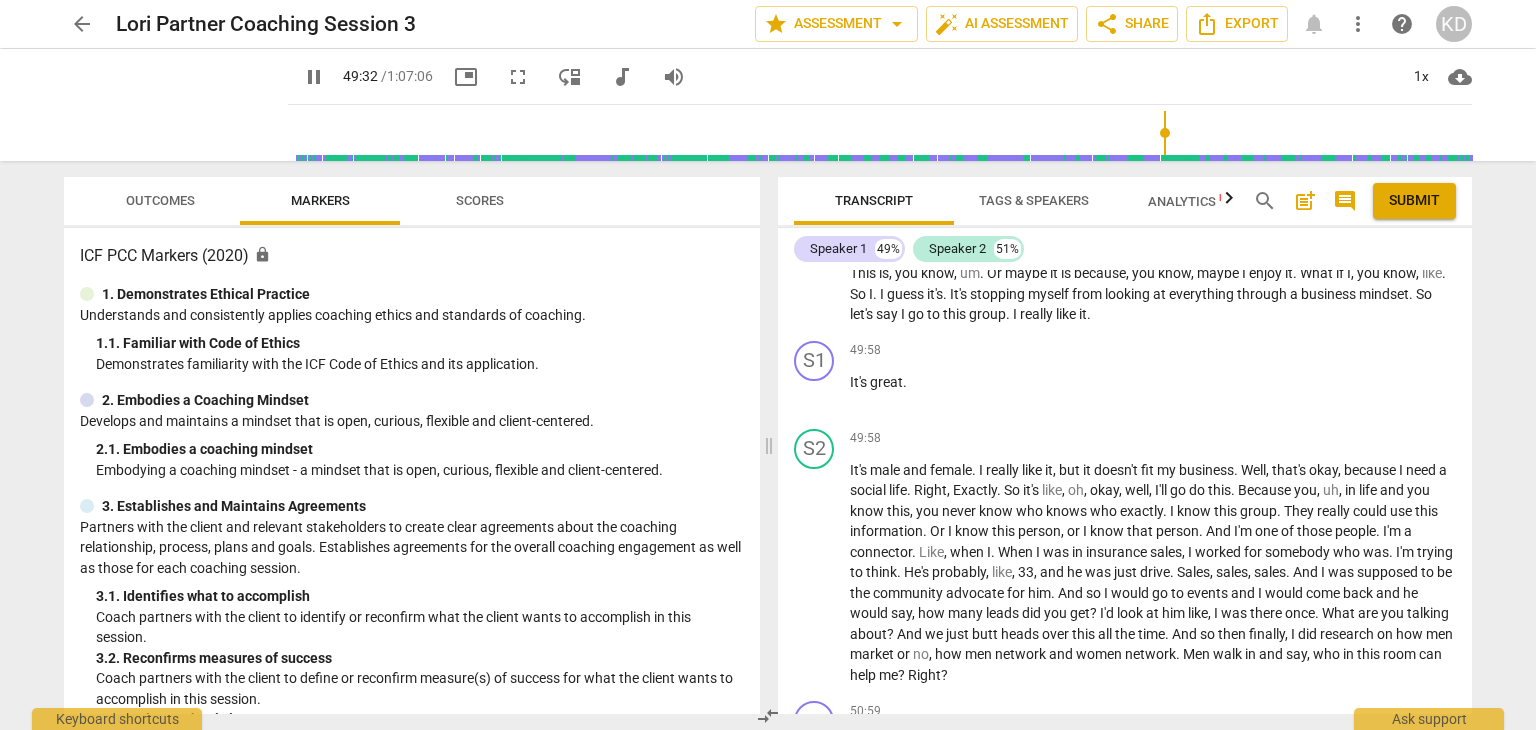 scroll, scrollTop: 27270, scrollLeft: 0, axis: vertical 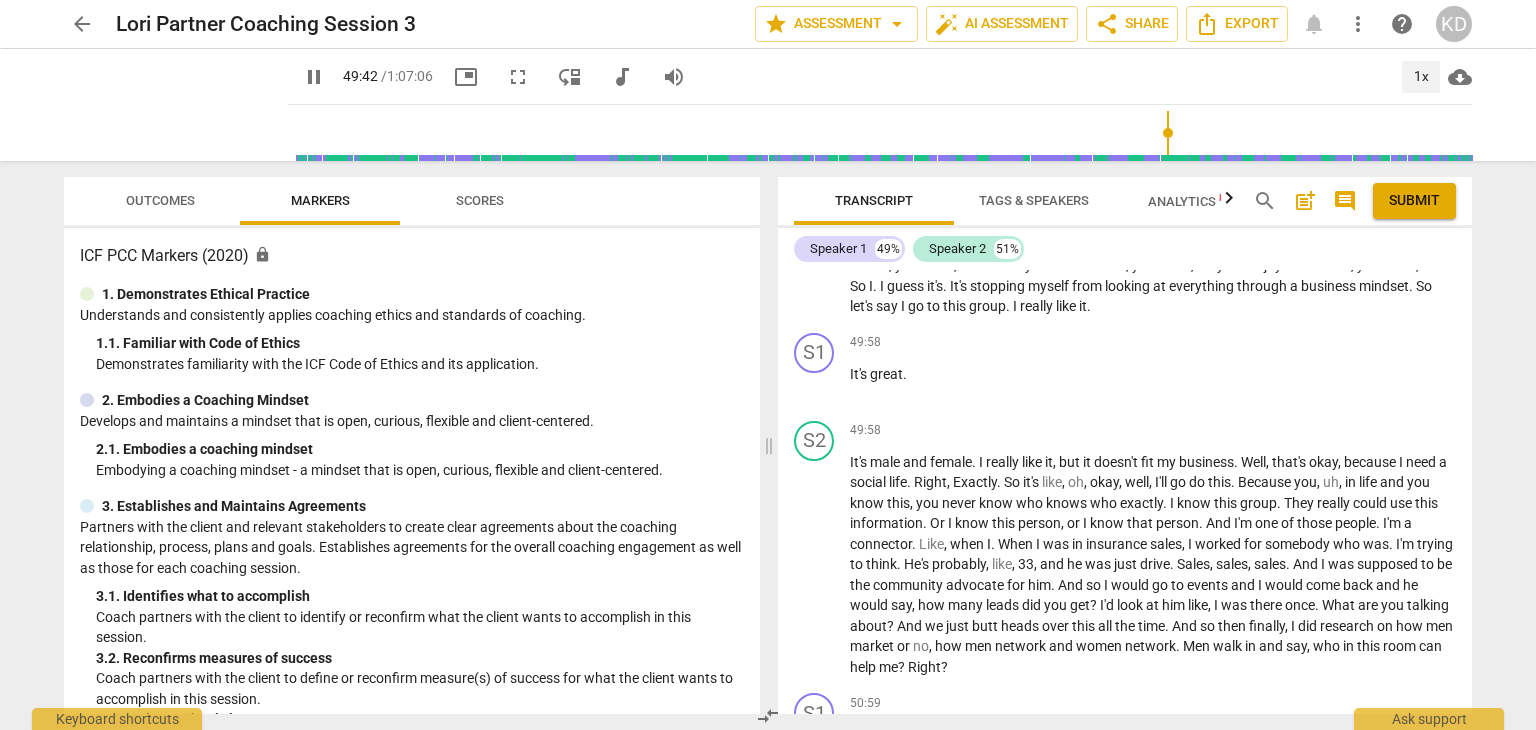 click on "1x" at bounding box center [1421, 77] 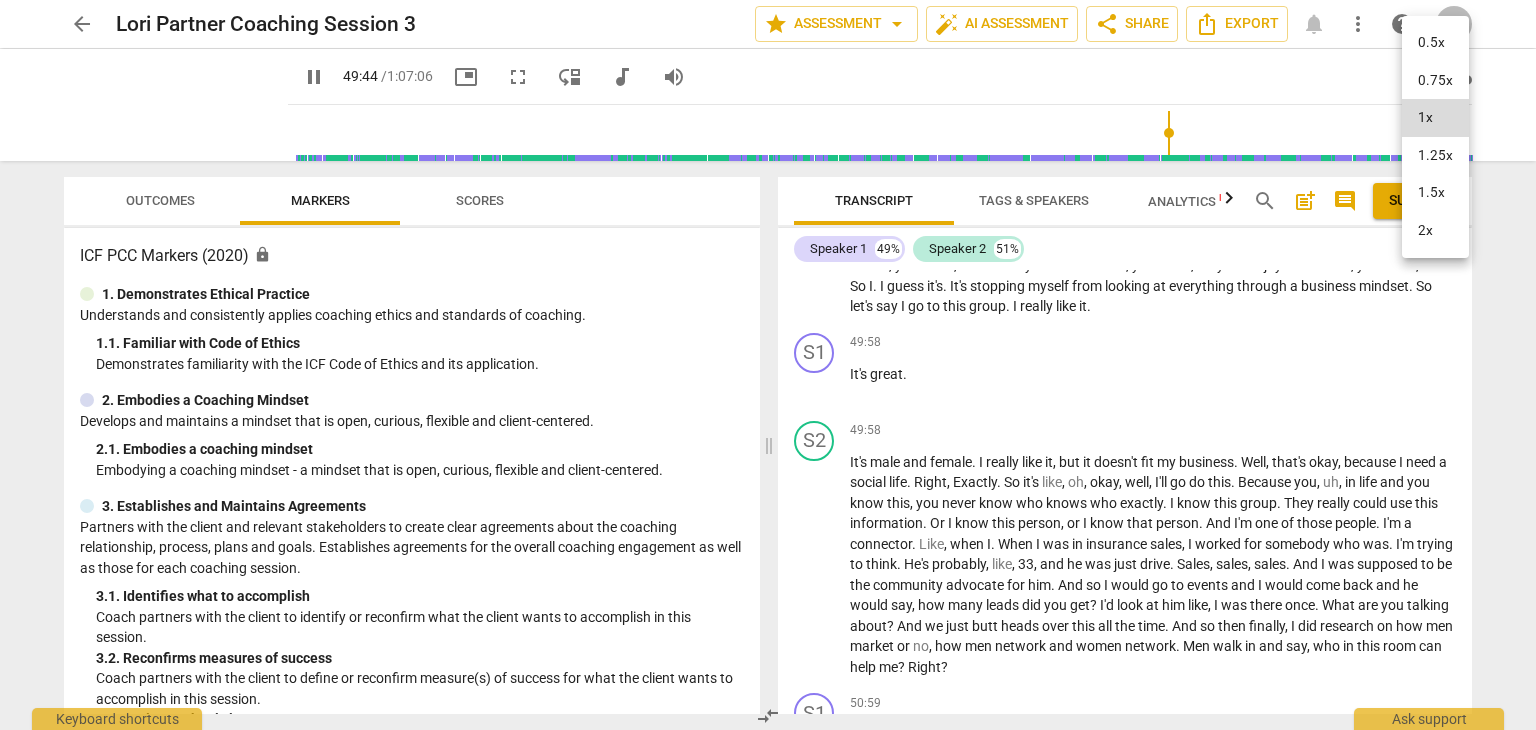 click on "1.5x" at bounding box center [1435, 193] 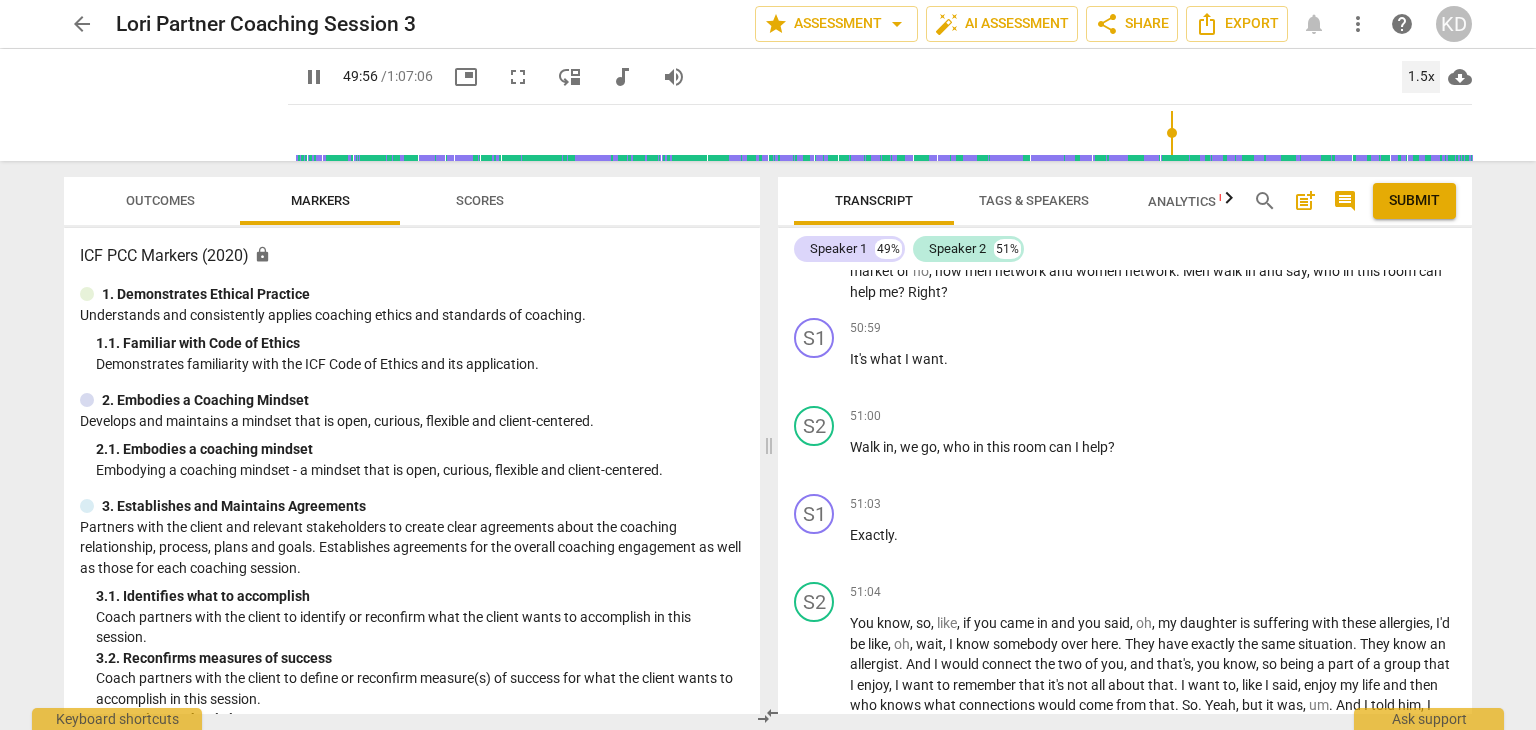 scroll, scrollTop: 27668, scrollLeft: 0, axis: vertical 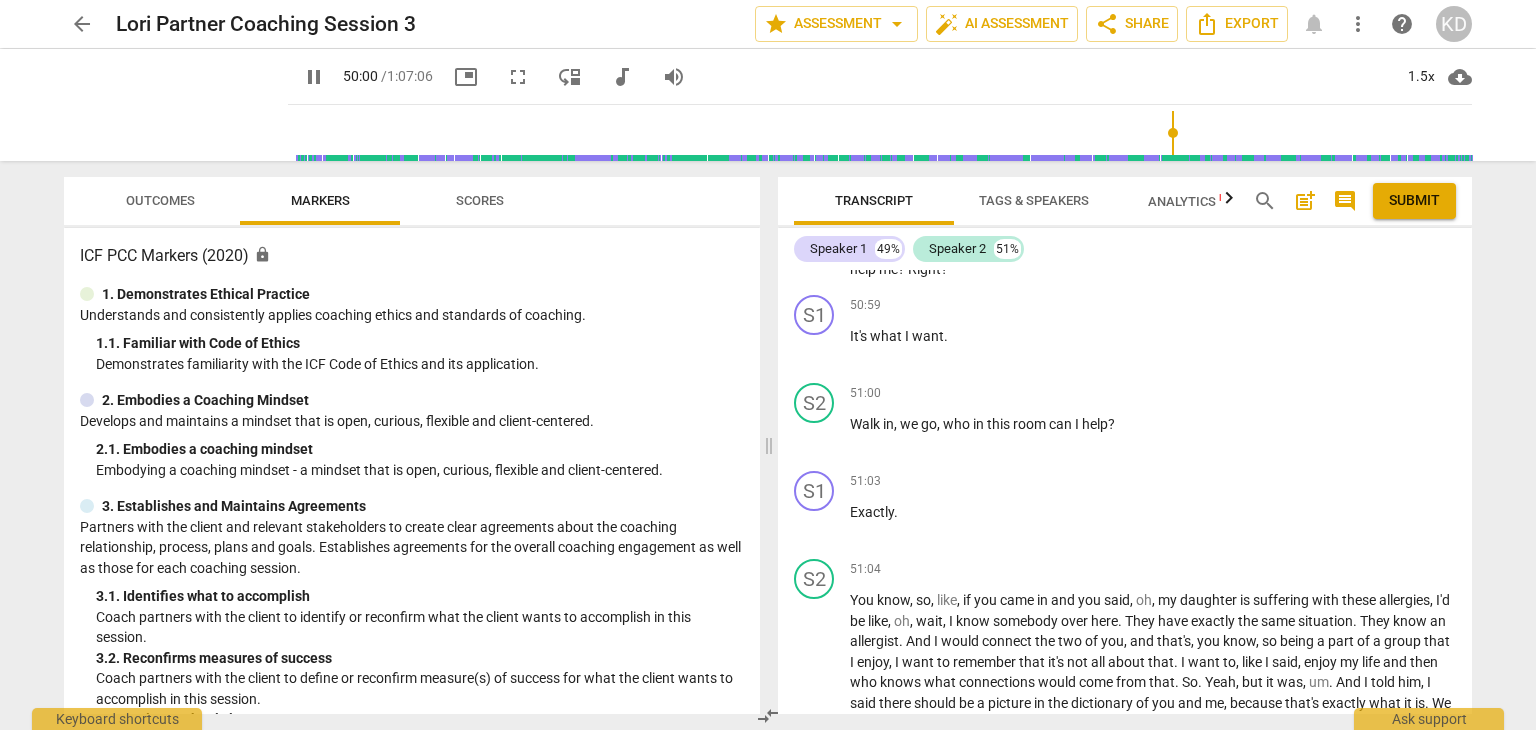 click on "pause" at bounding box center (815, 436) 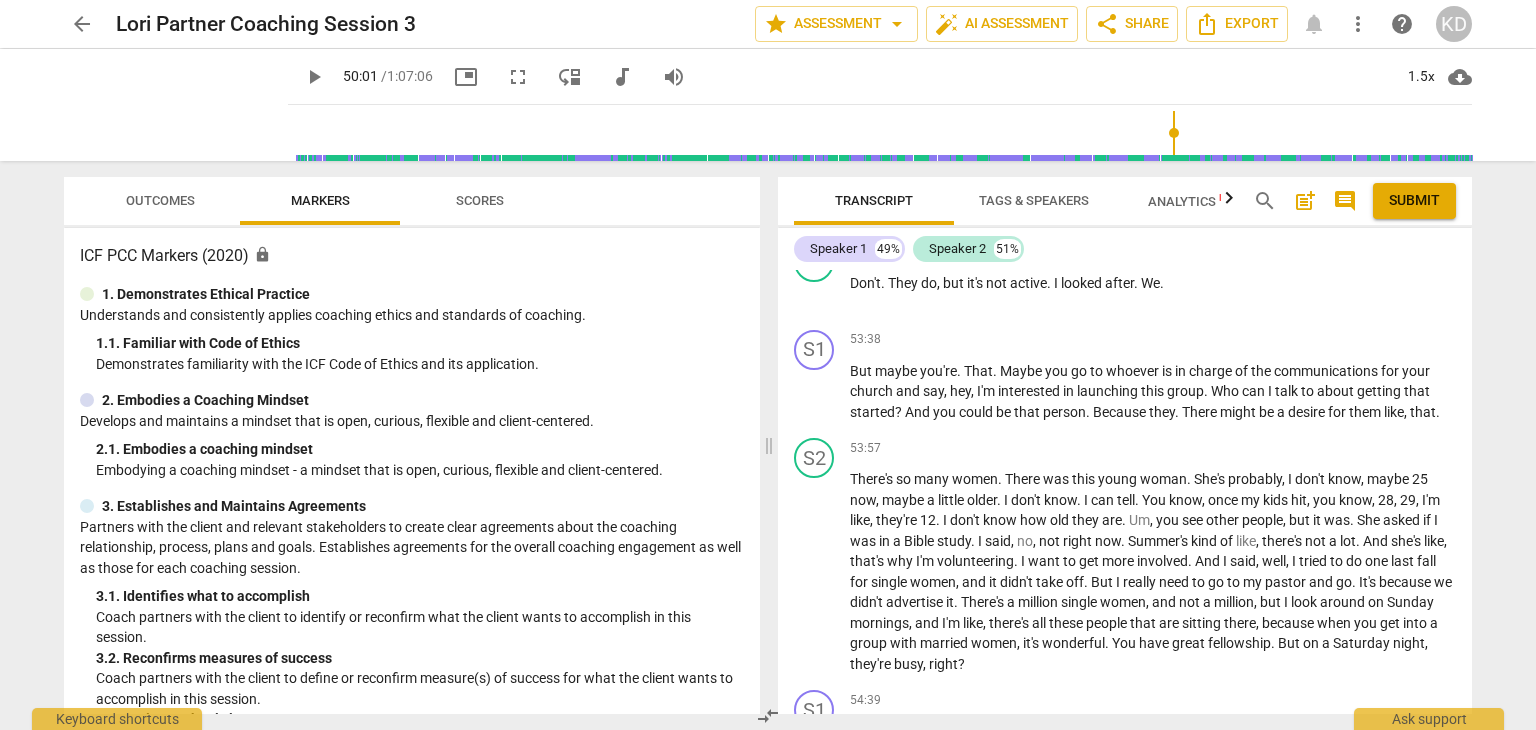 scroll, scrollTop: 29483, scrollLeft: 0, axis: vertical 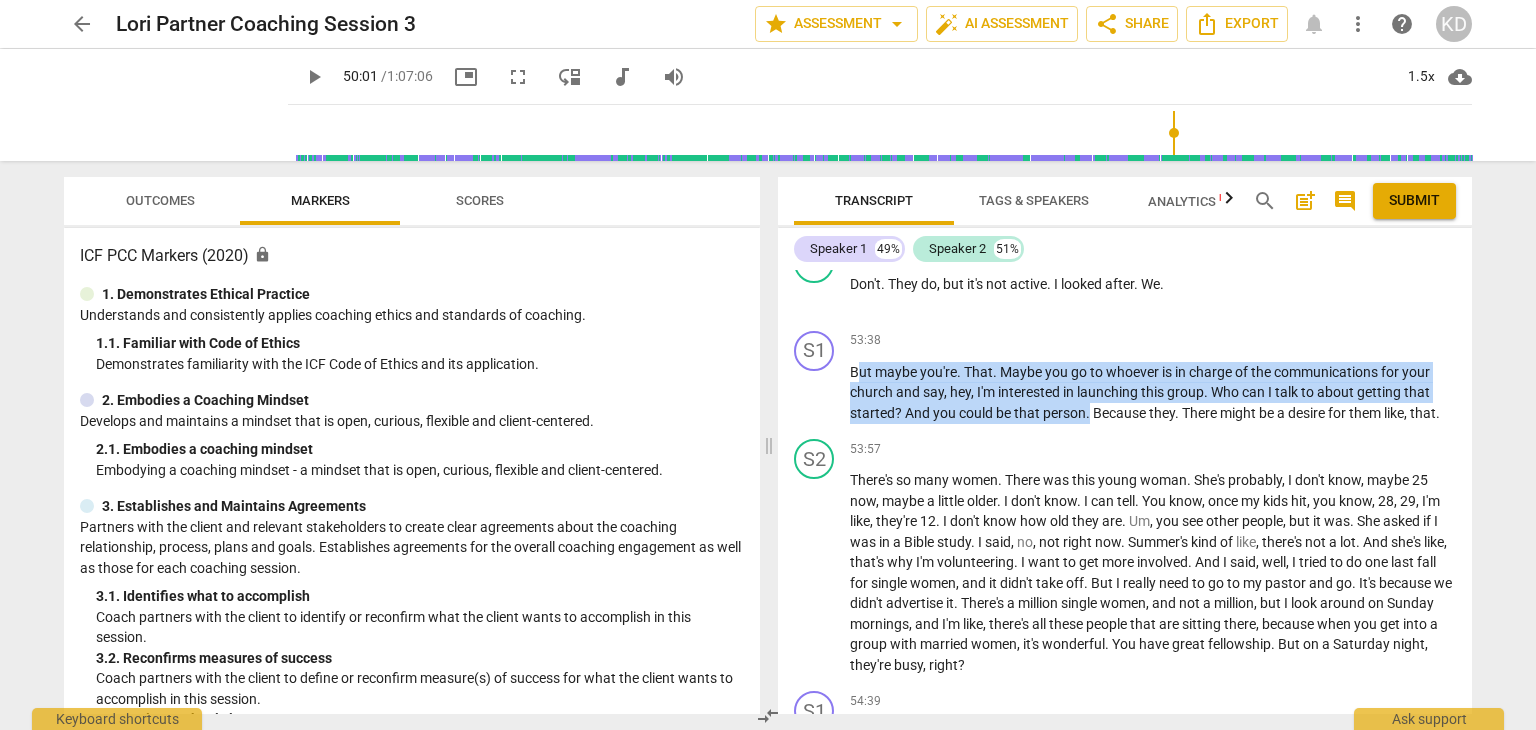 drag, startPoint x: 855, startPoint y: 400, endPoint x: 1089, endPoint y: 465, distance: 242.86005 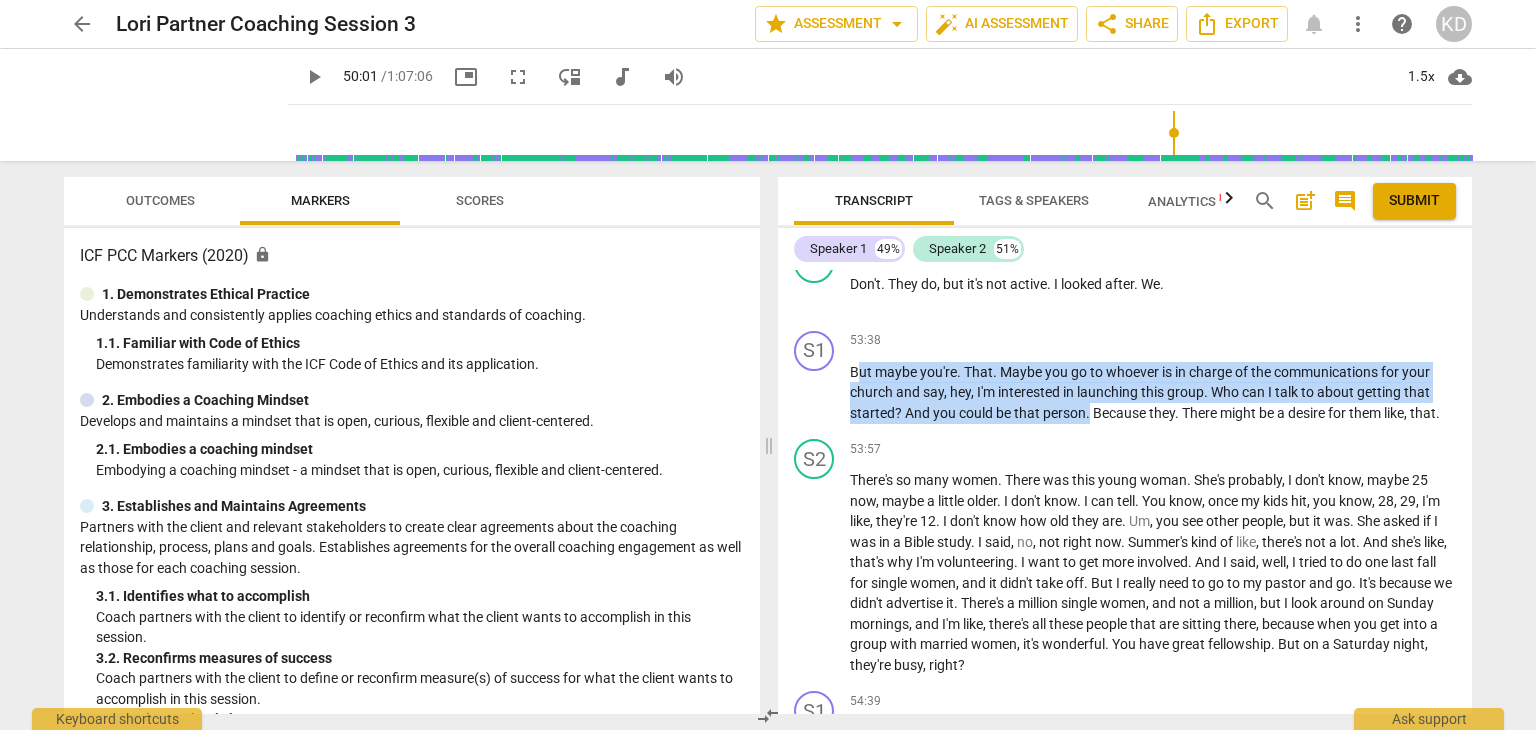 click on "S1 play_arrow pause 00:00 + Add competency keyboard_arrow_right Here   we   are .   We   are   finally   together .   We   made   it   happen .   But   my   God ,   this   has   been   like   the   gauntlet   of   all   the   things ,   so   that's   okay . S2 play_arrow pause 00:07 + Add competency keyboard_arrow_right I'm   now   a   chef   for   my   dog ,   so   she   can't   keep   down   kibble   anymore .   And ,   um ,   so   she   has   eggs   for   breakfast . S1 play_arrow pause 00:15 + Add competency keyboard_arrow_right Oh ,   she's   dumb   like   a   fox . S2 play_arrow pause 00:16 + Add competency keyboard_arrow_right Yeah .   And   then   she   has ,   um .   Hold   on ,   Alexa ,   stop .   And   then   she   has ,   um ,   chicken   and   vegetables   for   dinner . S1 play_arrow pause 00:26 + Add competency keyboard_arrow_right Oh ,   dumb   dumb .   Real   dumb   dumb .   Playing   like   one   and   a   half . S2 play_arrow pause 00:29 + Add competency keyboard_arrow_right And   it   ." at bounding box center [1125, 492] 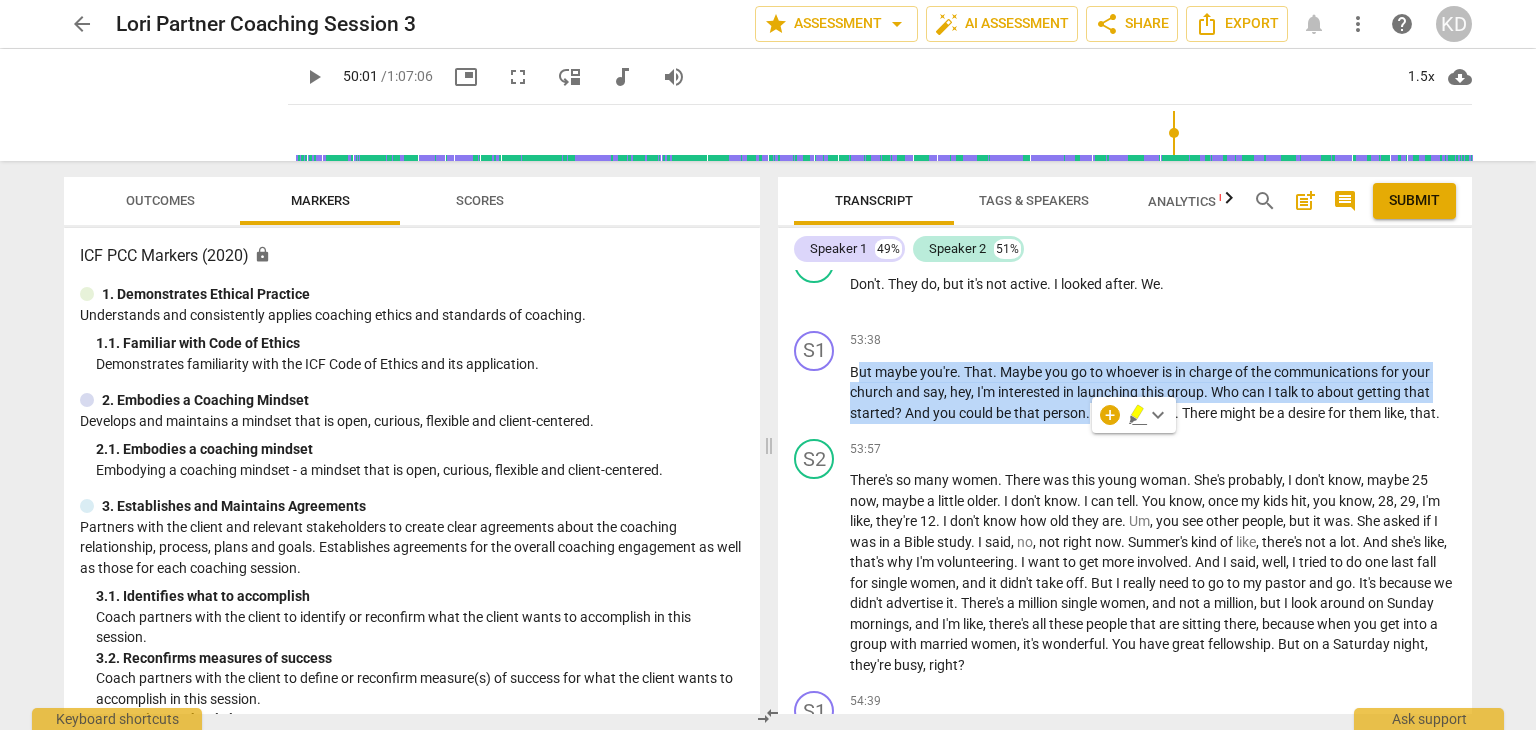 copy on "ut   maybe   you're .   That .   Maybe   you   go   to   whoever   is   in   charge   of   the   communications   for   your   church   and   say ,   hey ,   I'm   interested   in   launching   this   group .   Who   can   I   talk   to   about   getting   that   started ?   And   you   could   be   that   person ." 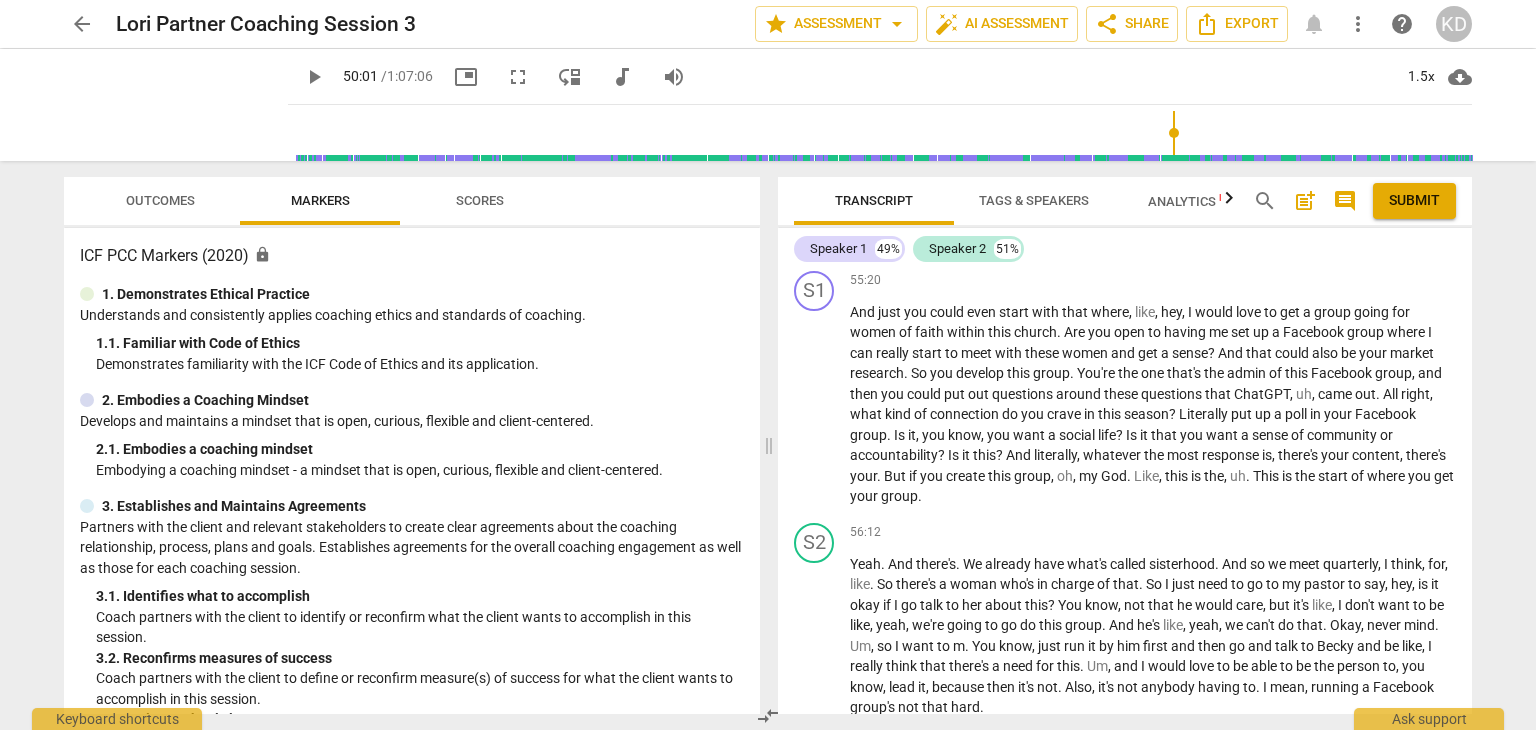 scroll, scrollTop: 30191, scrollLeft: 0, axis: vertical 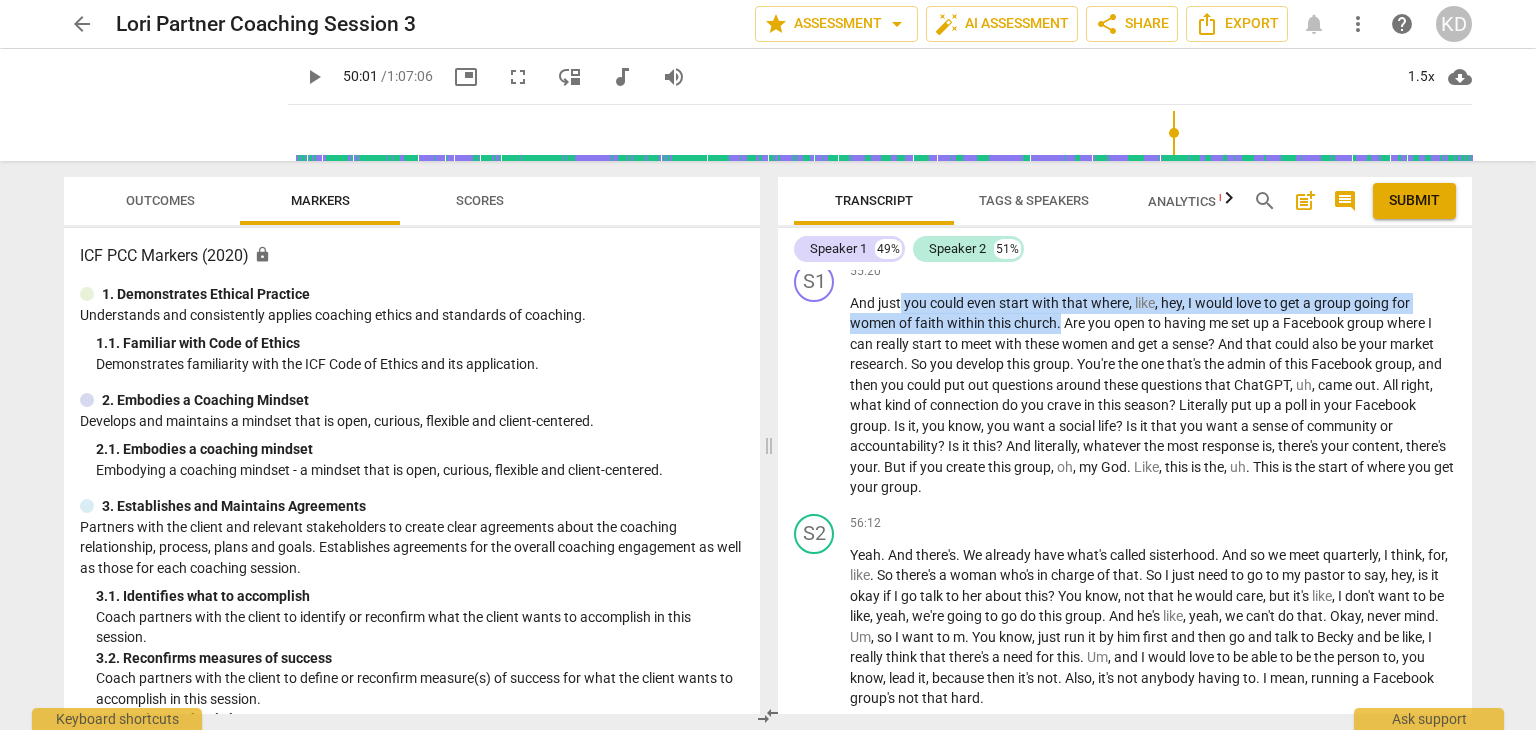 drag, startPoint x: 900, startPoint y: 329, endPoint x: 1060, endPoint y: 351, distance: 161.50542 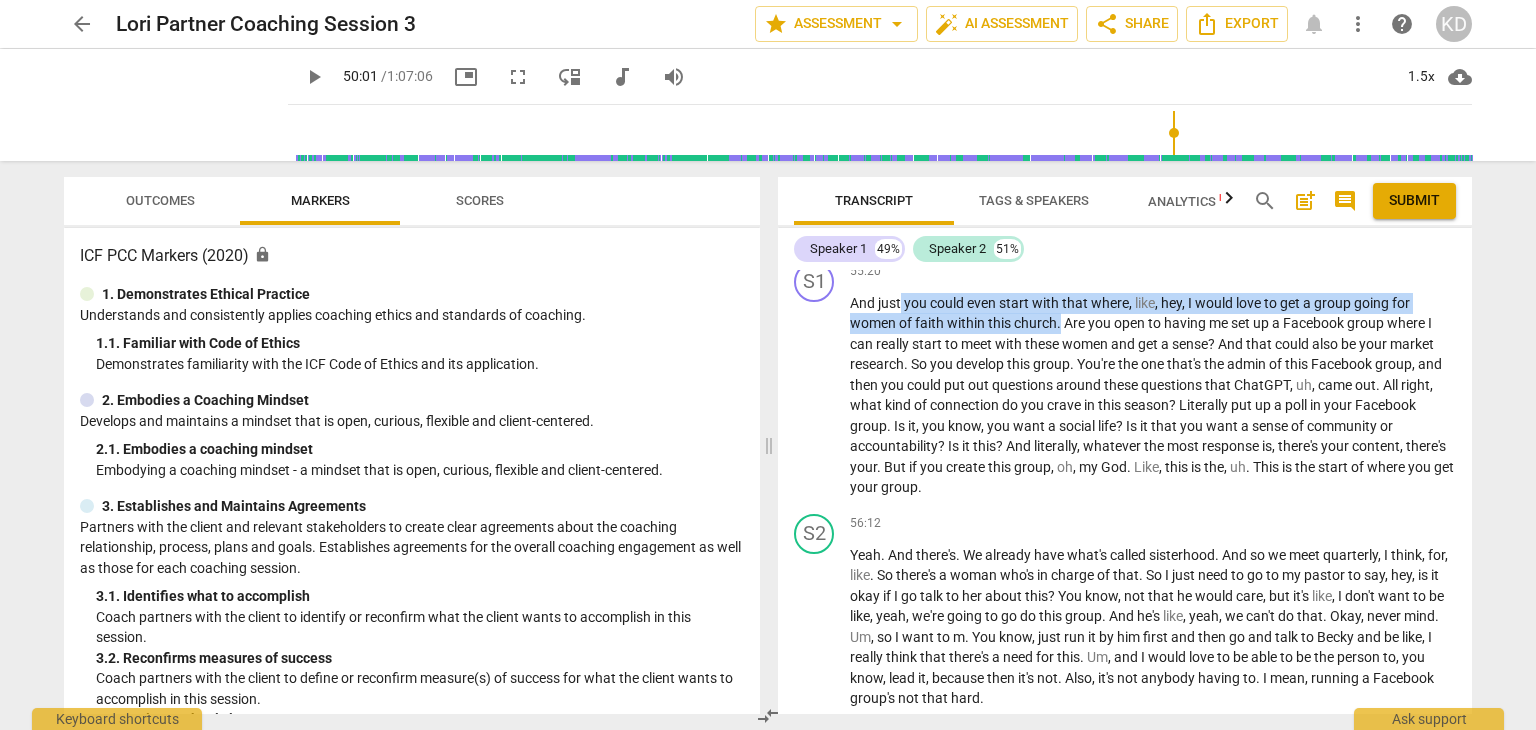 click on "And   just   you   could   even   start   with   that   where ,   like ,   hey ,   I   would   love   to   get   a   group   going   for   women   of   faith   within   this   church .   Are   you   open   to   having   me   set   up   a   Facebook   group   where   I   can   really   start   to   meet   with   these   women   and   get   a   sense ?   And   that   could   also   be   your   market   research .   So   you   develop   this   group .   You're   the   one   that's   the   admin   of   this   Facebook   group ,   and   then   you   could   put   out   questions   around   these   questions   that   ChatGPT ,   uh ,   came   out .   All   right ,   what   kind   of   connection   do   you   crave   in   this   season ?   Literally   put   up   a   poll   in   your   Facebook   group .   Is   it ,   you   know ,   you   want   a   social   life ?   Is   it   that   you   want   a   sense   of   community   or   accountability ?   Is   it   this ?   And   literally ,   whatever   the   most     is ," at bounding box center (1153, 395) 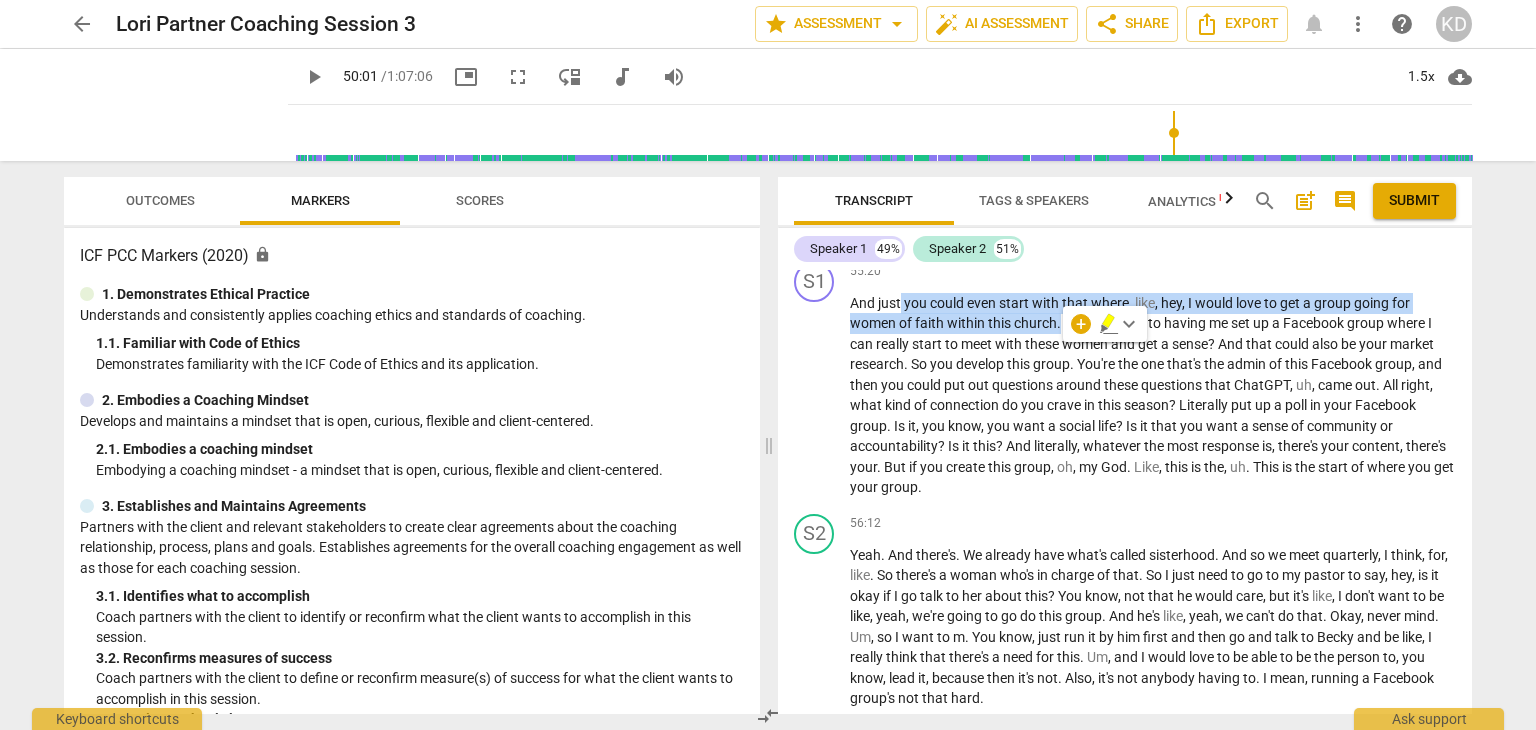 copy on "you   could   even   start   with   that   where ,   like ,   hey ,   I   would   love   to   get   a   group   going   for   women   of   faith   within   this   church ." 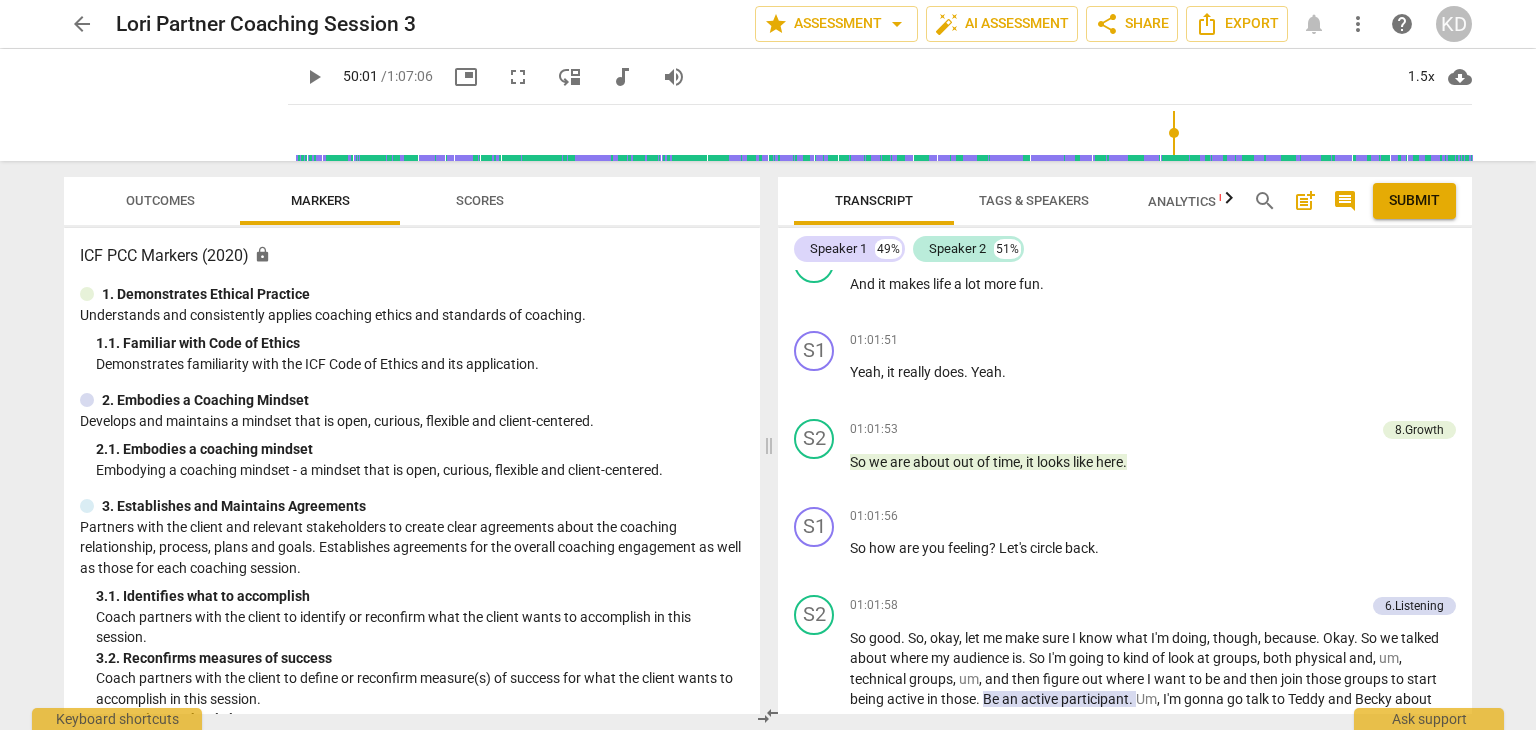 scroll, scrollTop: 33402, scrollLeft: 0, axis: vertical 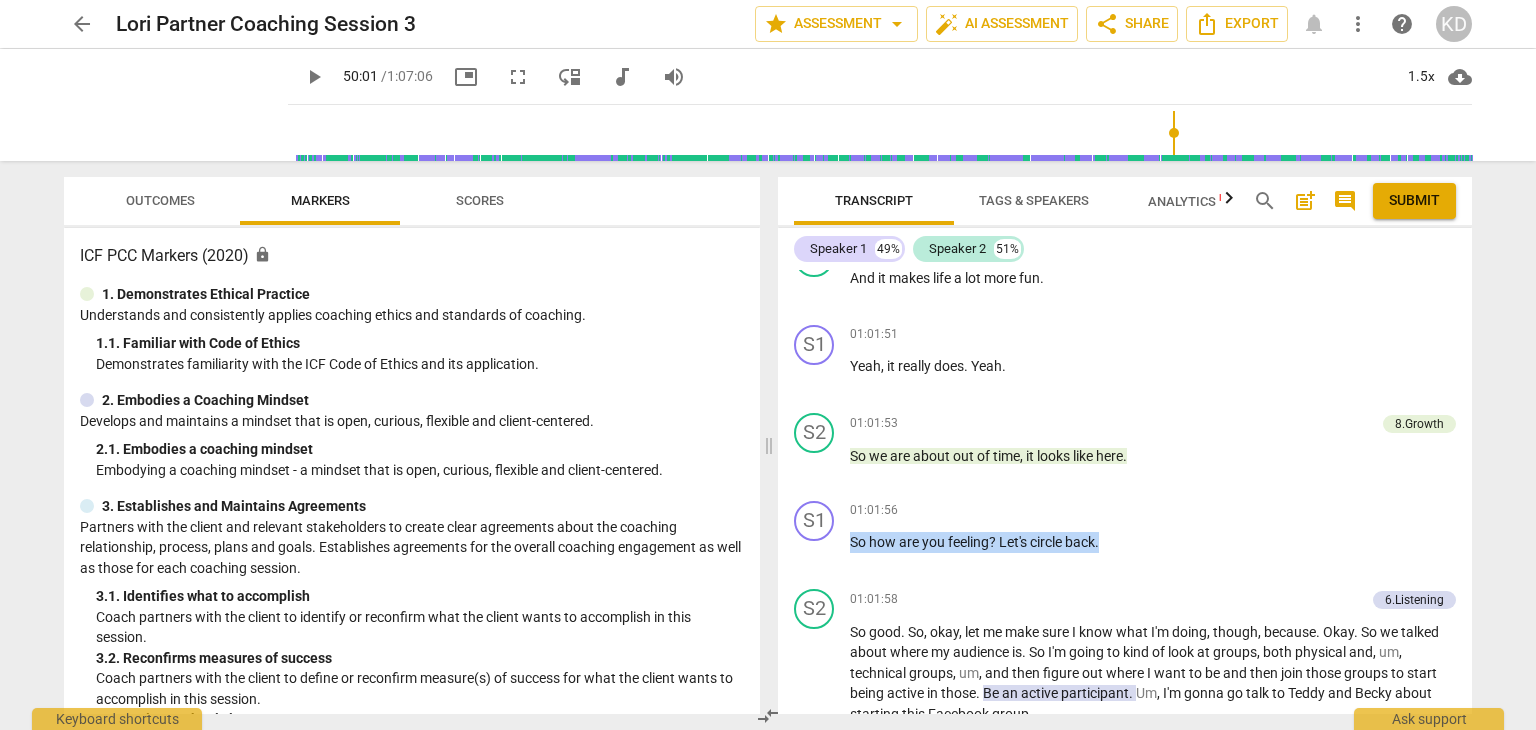 drag, startPoint x: 848, startPoint y: 581, endPoint x: 1201, endPoint y: 581, distance: 353 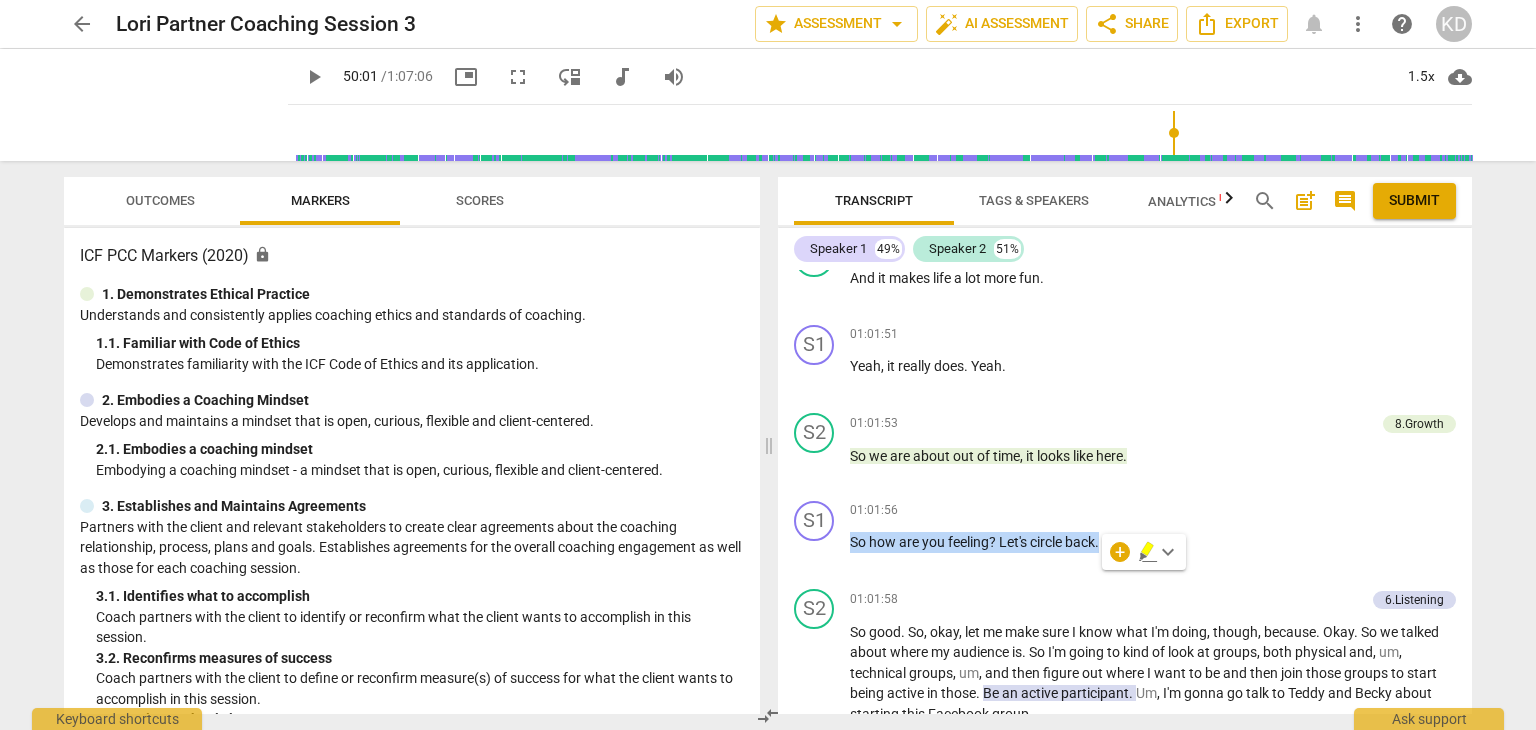 copy on "So   how   are   you   feeling ?   Let's   circle   back ." 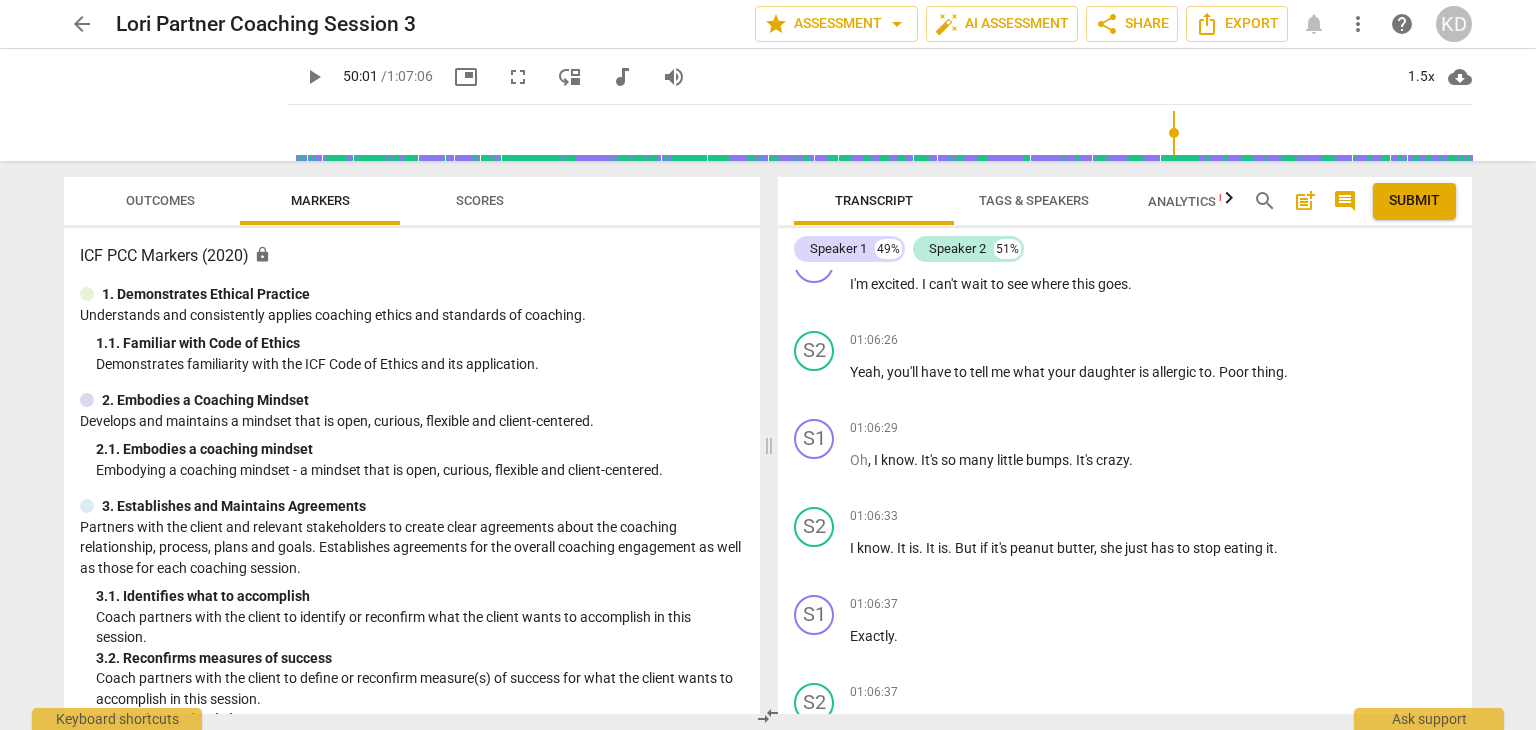 scroll, scrollTop: 36592, scrollLeft: 0, axis: vertical 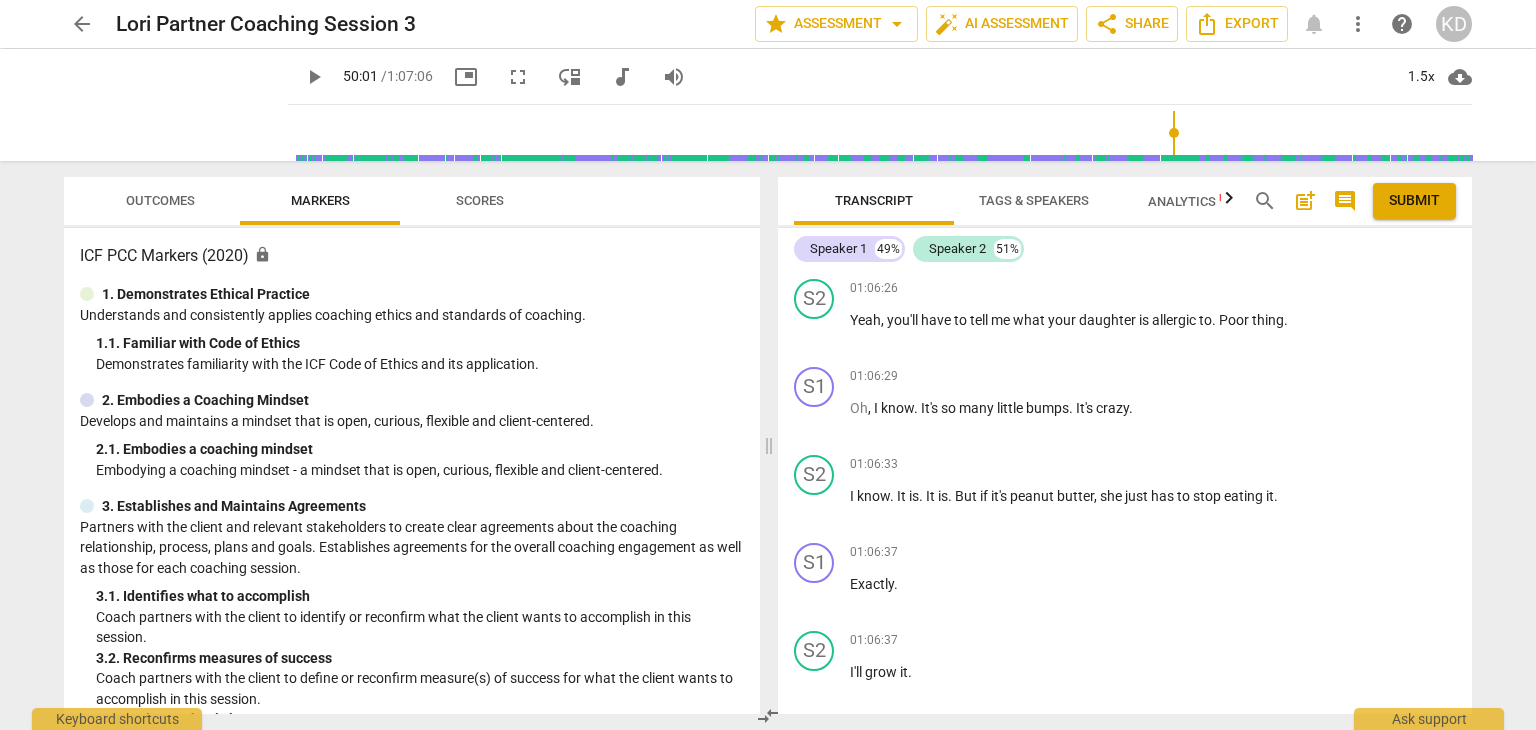 click on "arrow_back" at bounding box center [82, 24] 